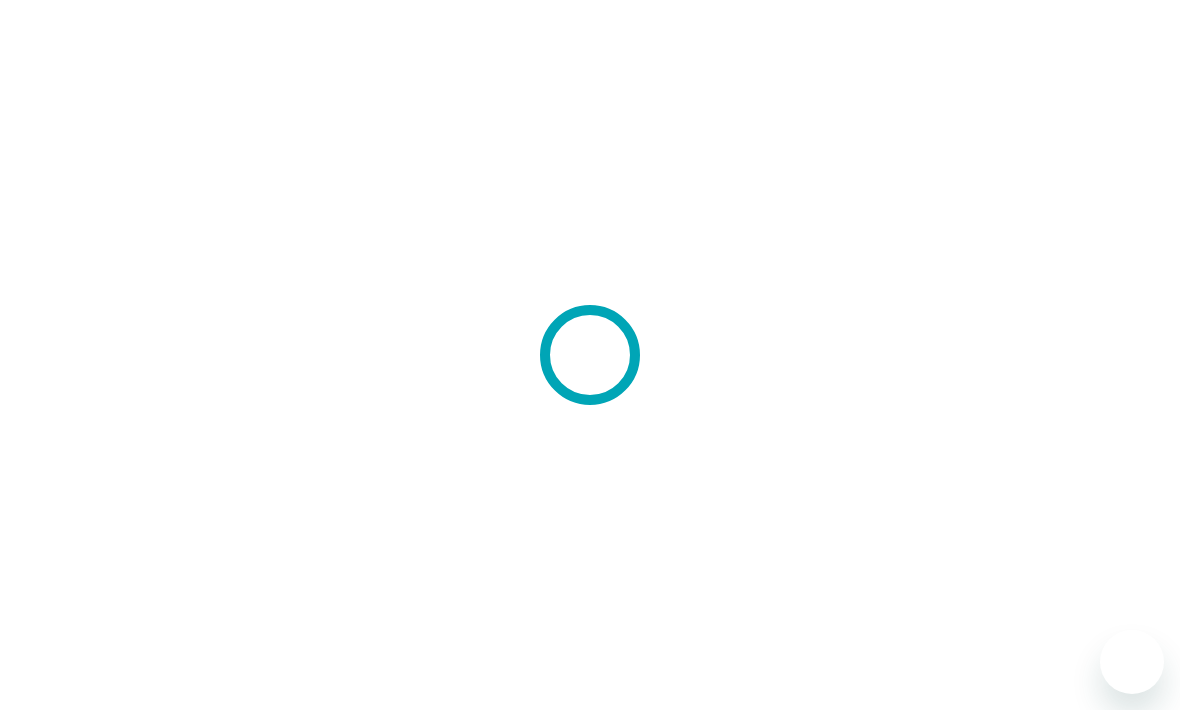 scroll, scrollTop: 0, scrollLeft: 0, axis: both 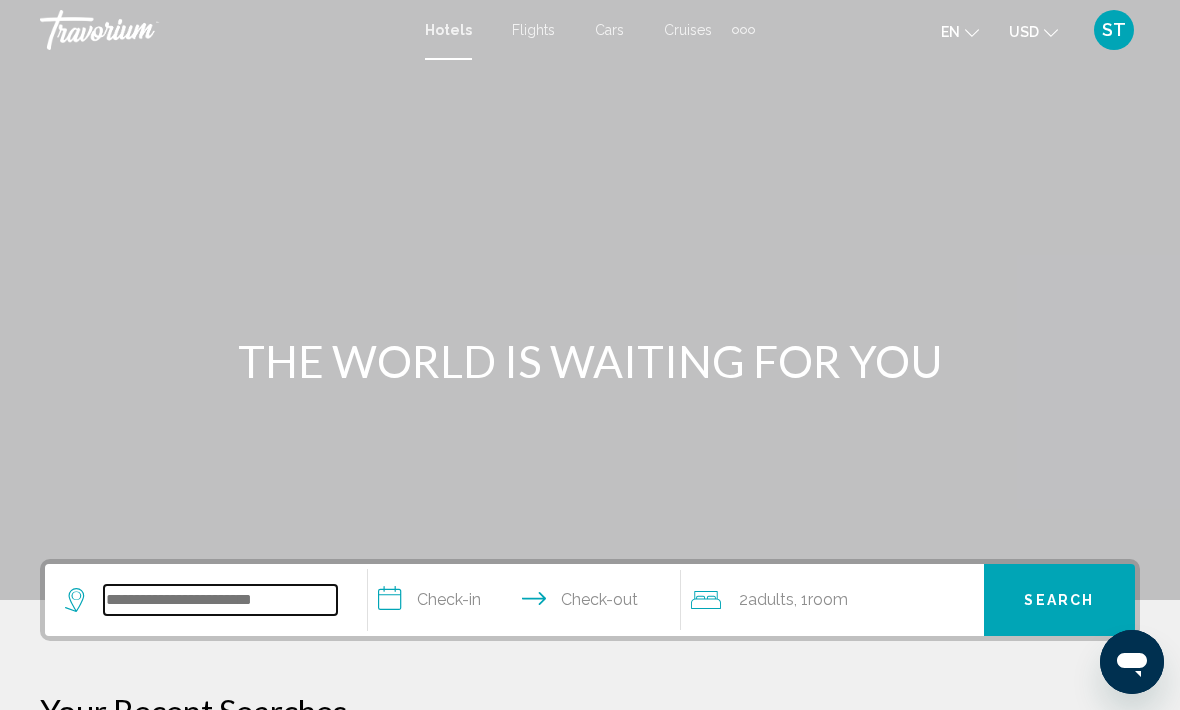click at bounding box center (220, 600) 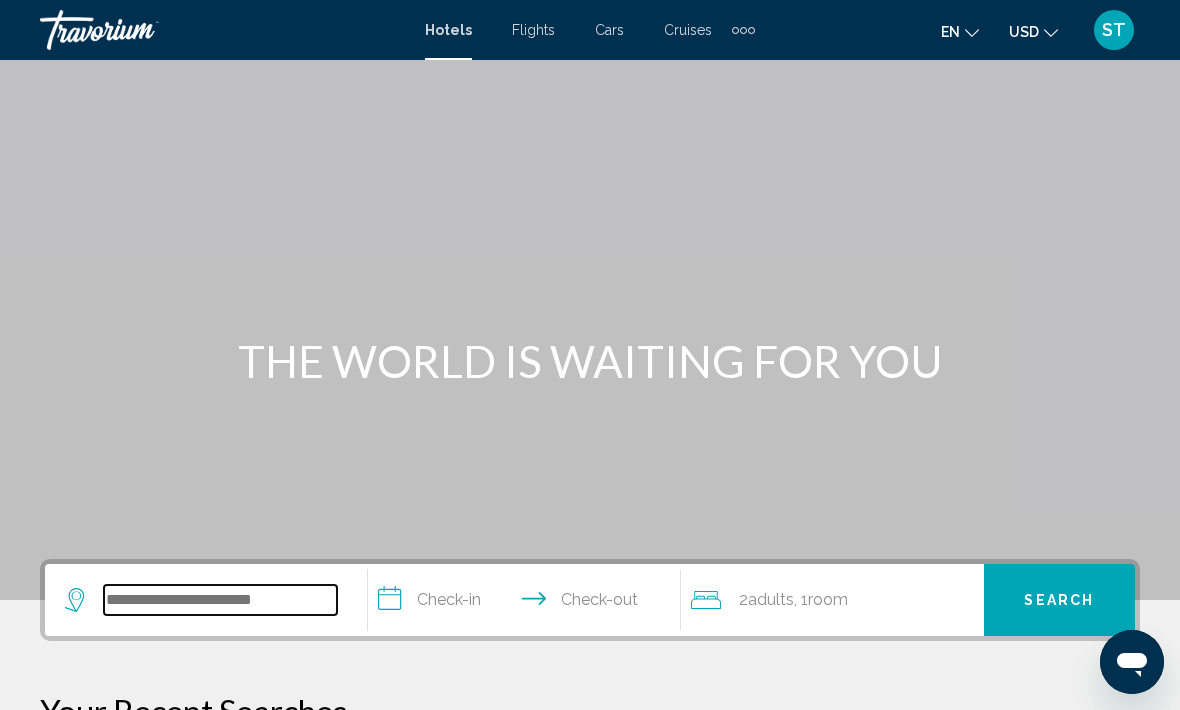 scroll, scrollTop: 34, scrollLeft: 0, axis: vertical 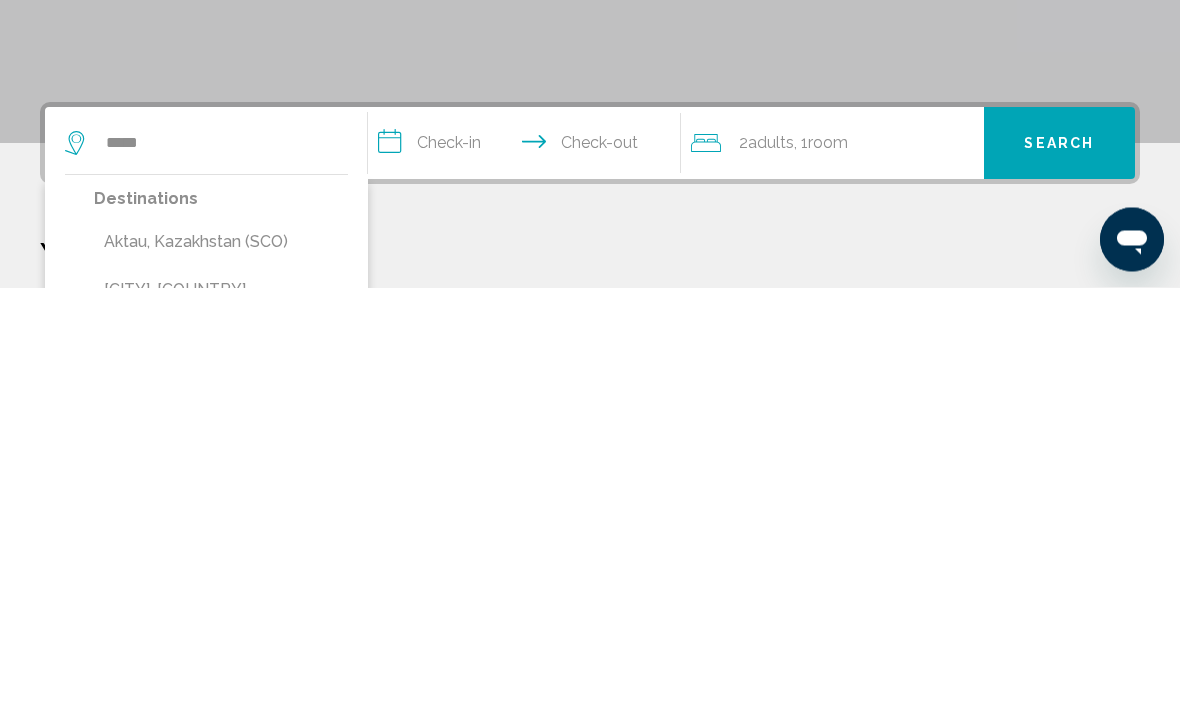 click on "Aktau, Kazakhstan (SCO)" at bounding box center [221, 665] 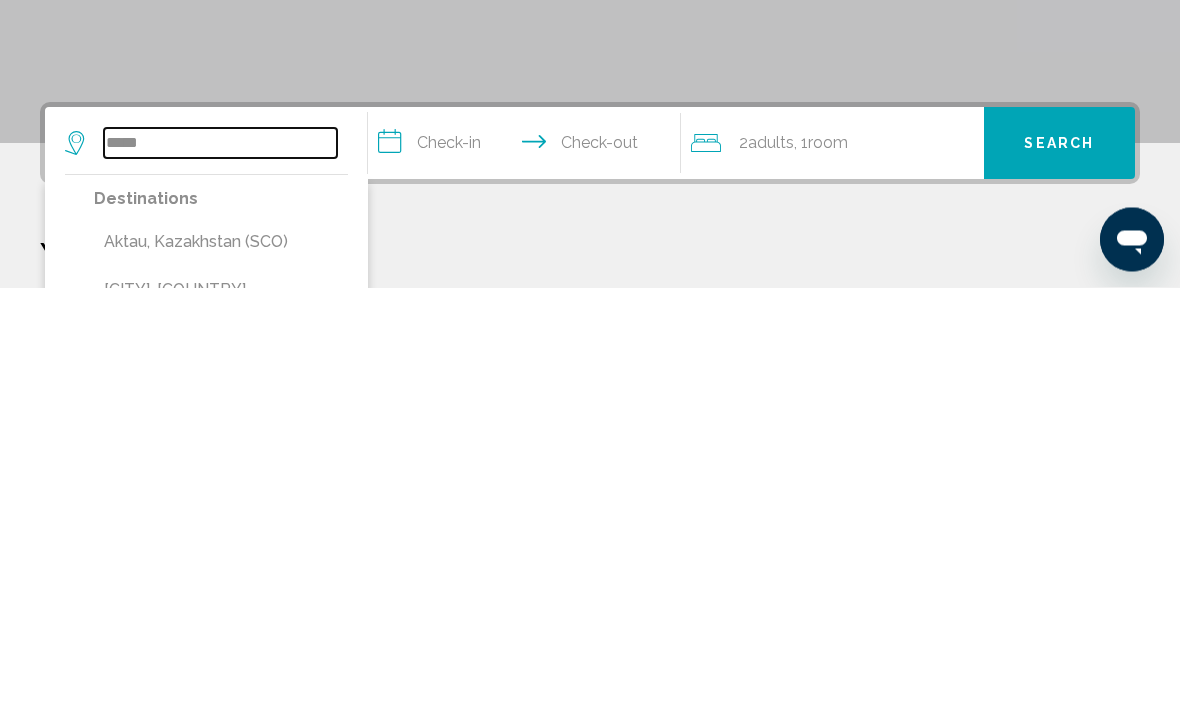 type on "**********" 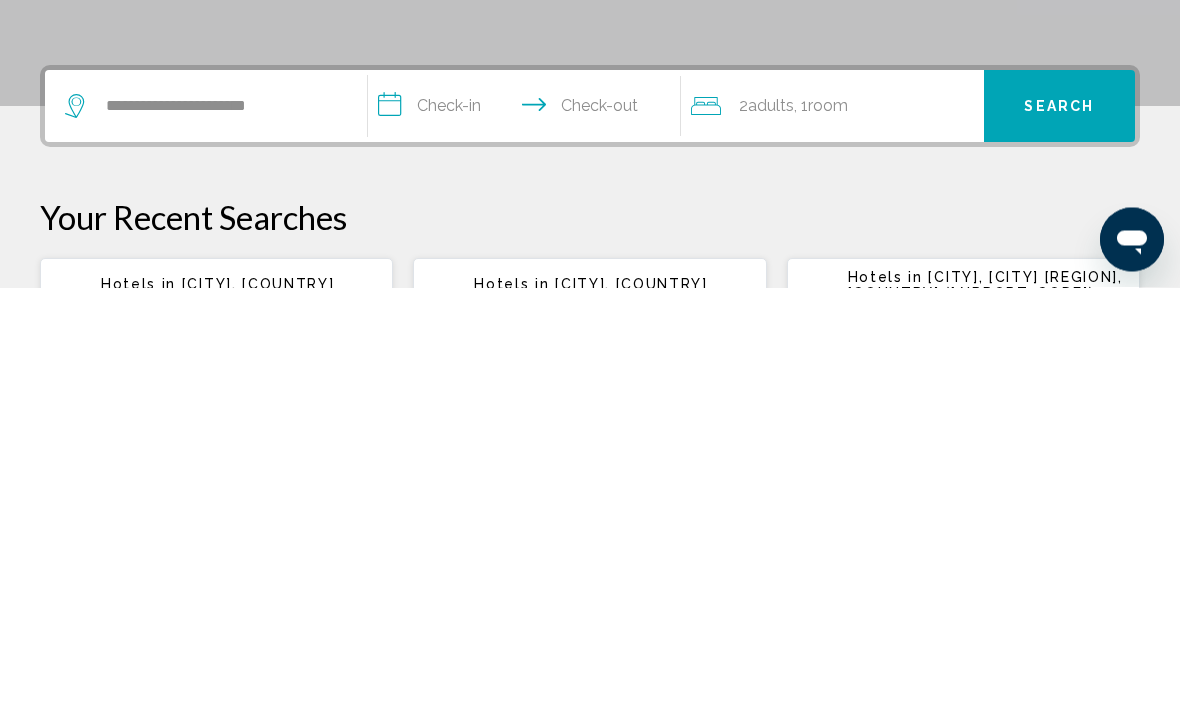 click on "**********" at bounding box center (528, 532) 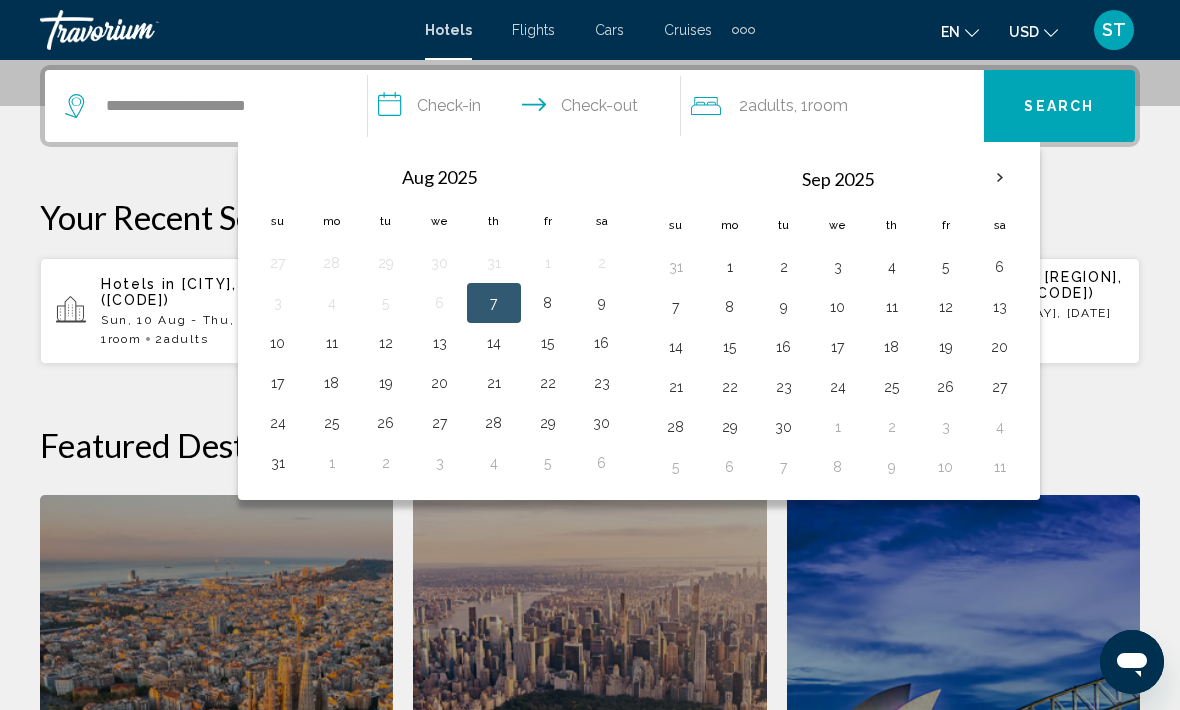 click on "19" at bounding box center (386, 383) 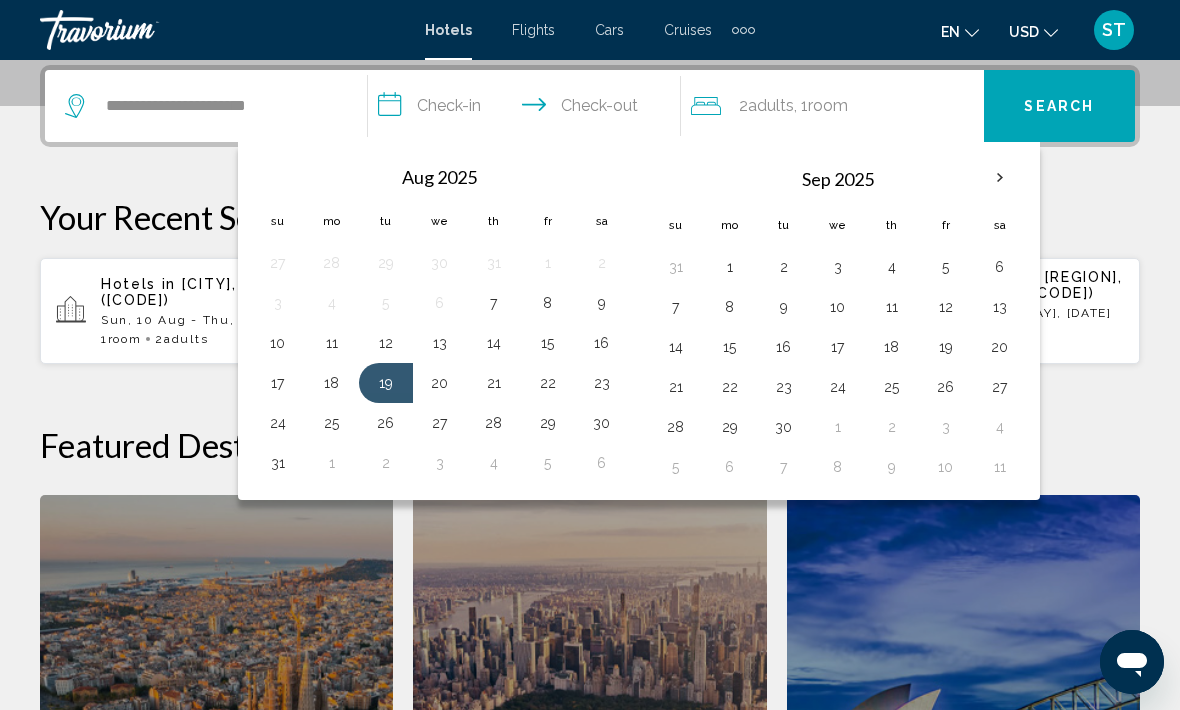 click on "23" at bounding box center [602, 383] 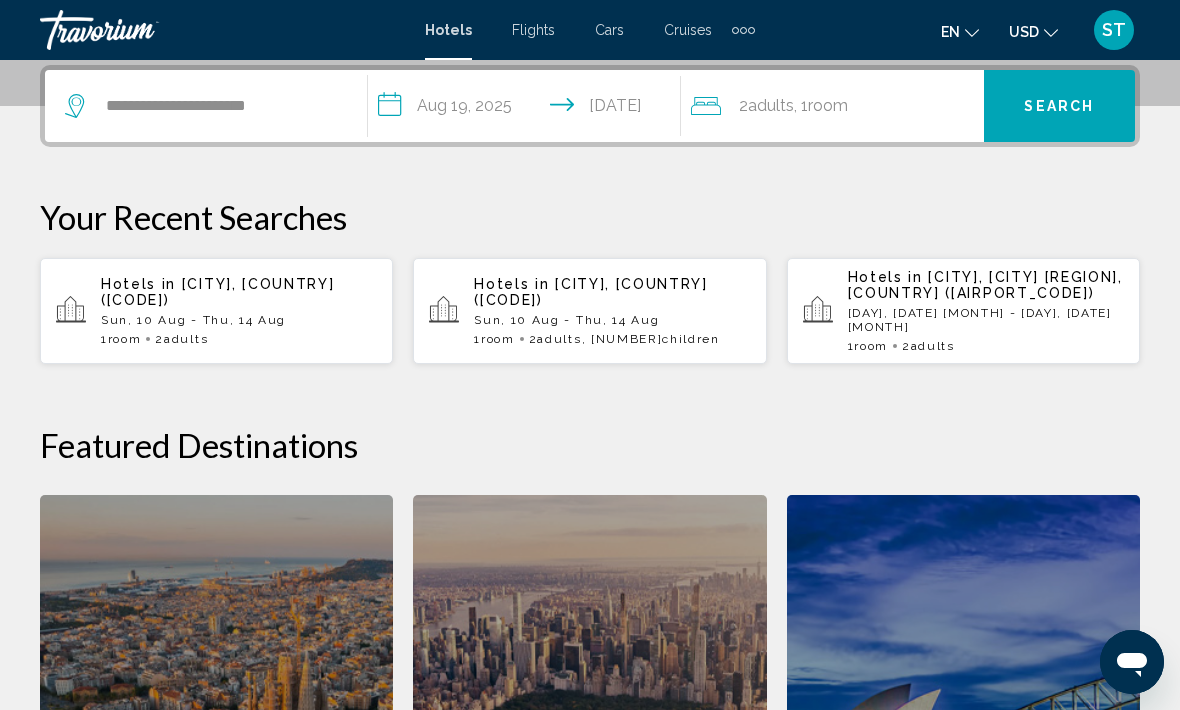 click on "Search" at bounding box center [1059, 106] 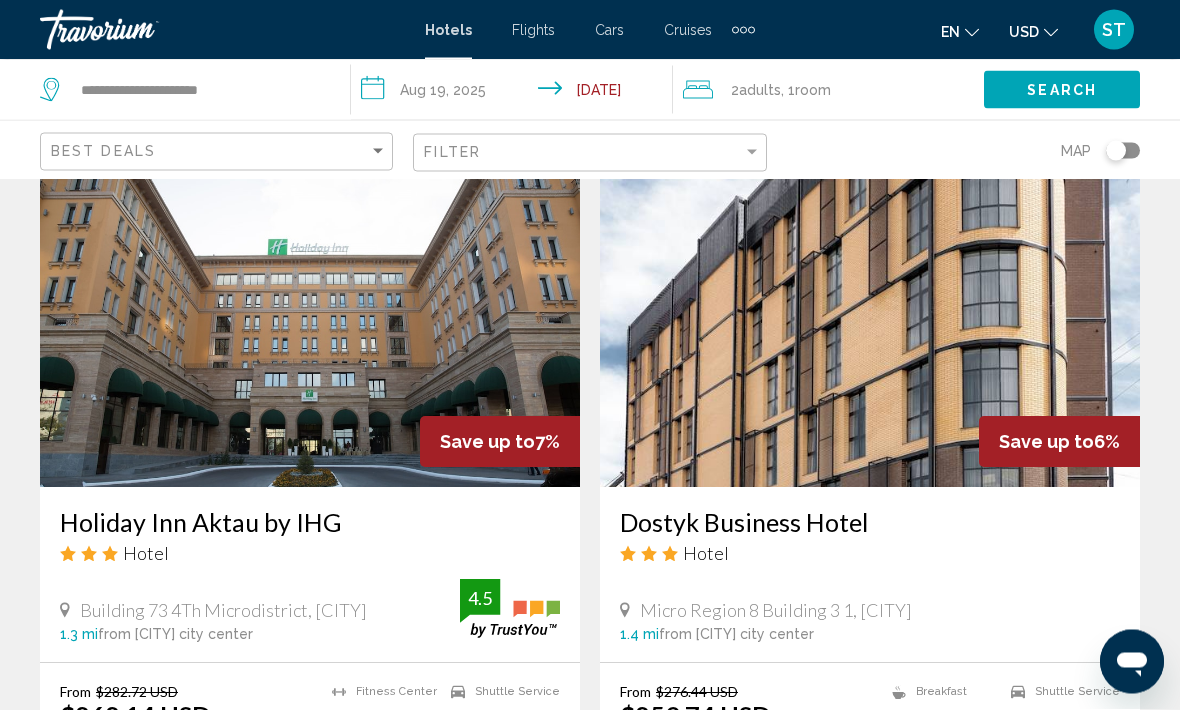 scroll, scrollTop: 1115, scrollLeft: 0, axis: vertical 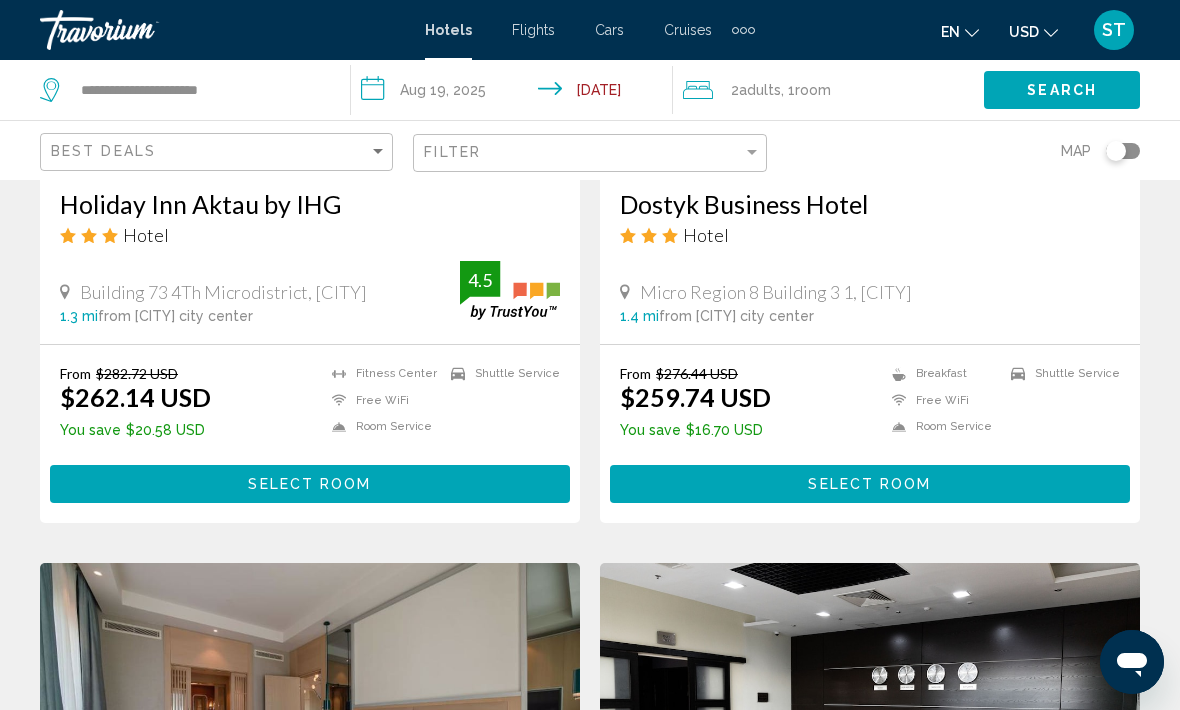 click on "Select Room" at bounding box center (310, 483) 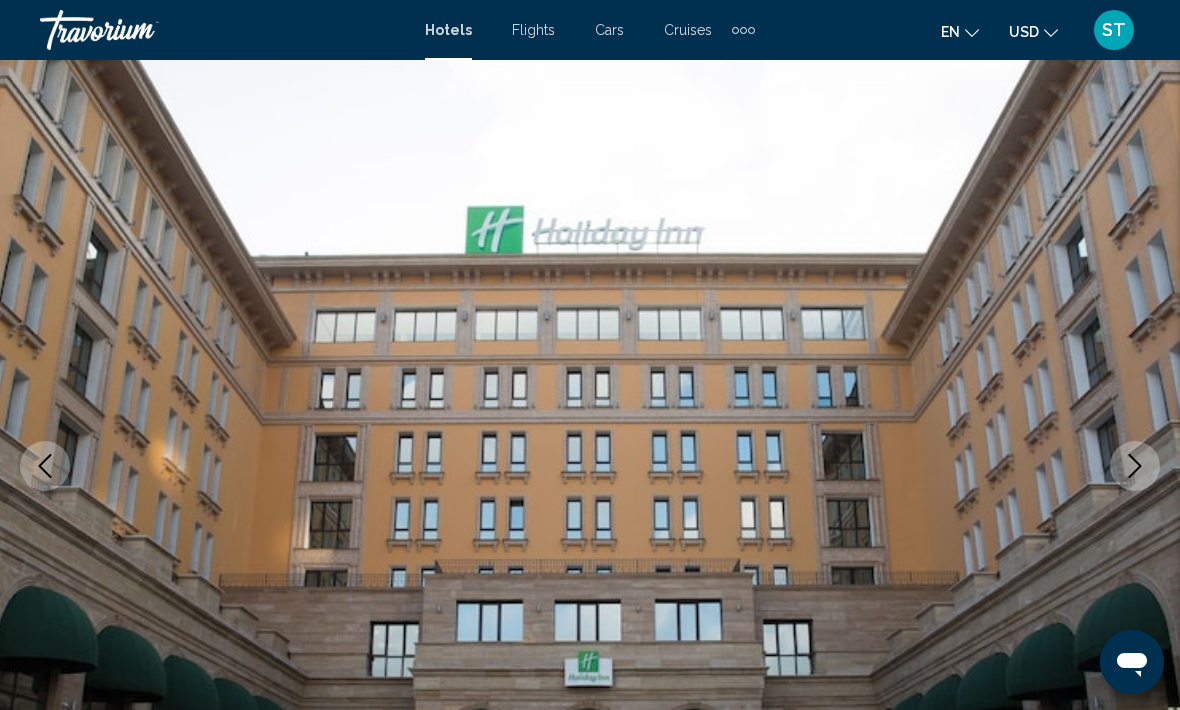 scroll, scrollTop: 148, scrollLeft: 0, axis: vertical 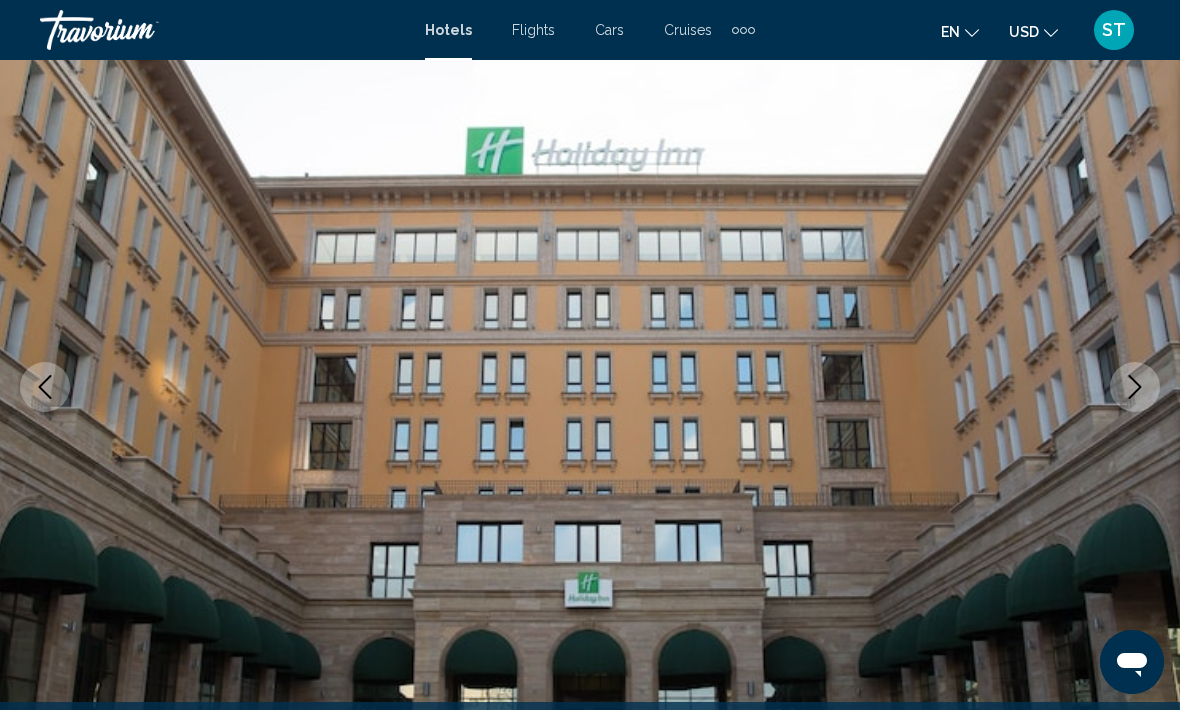 click at bounding box center [1135, 387] 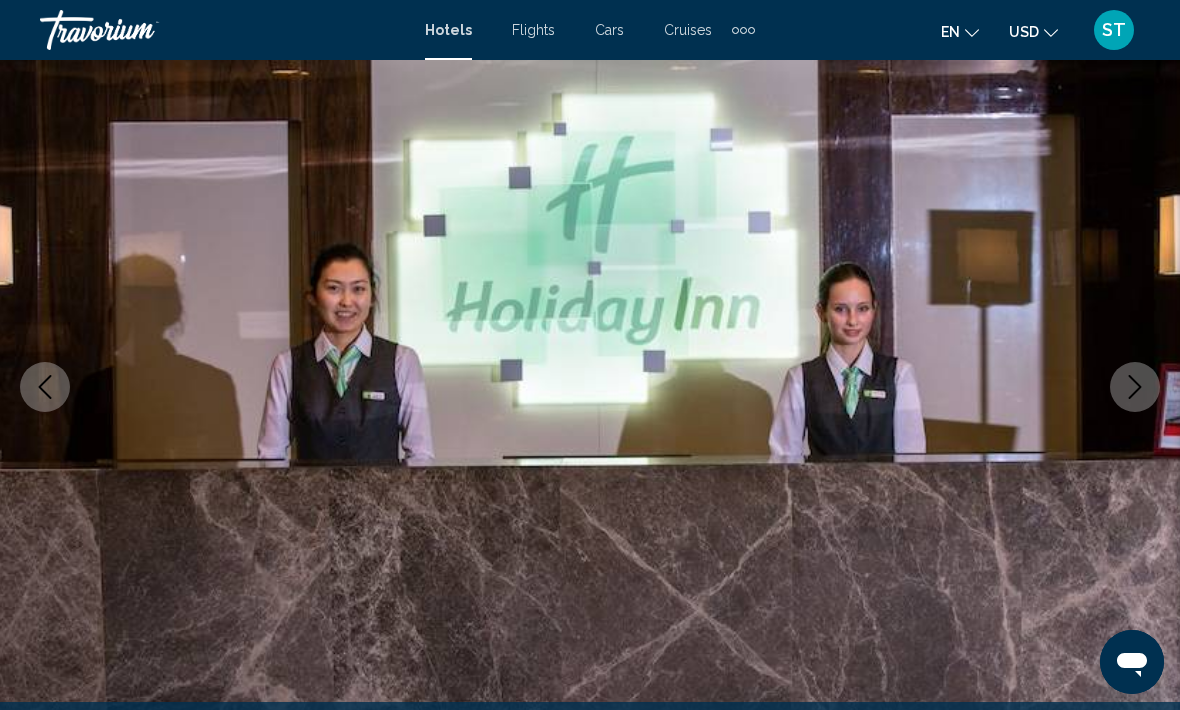 click at bounding box center [1135, 387] 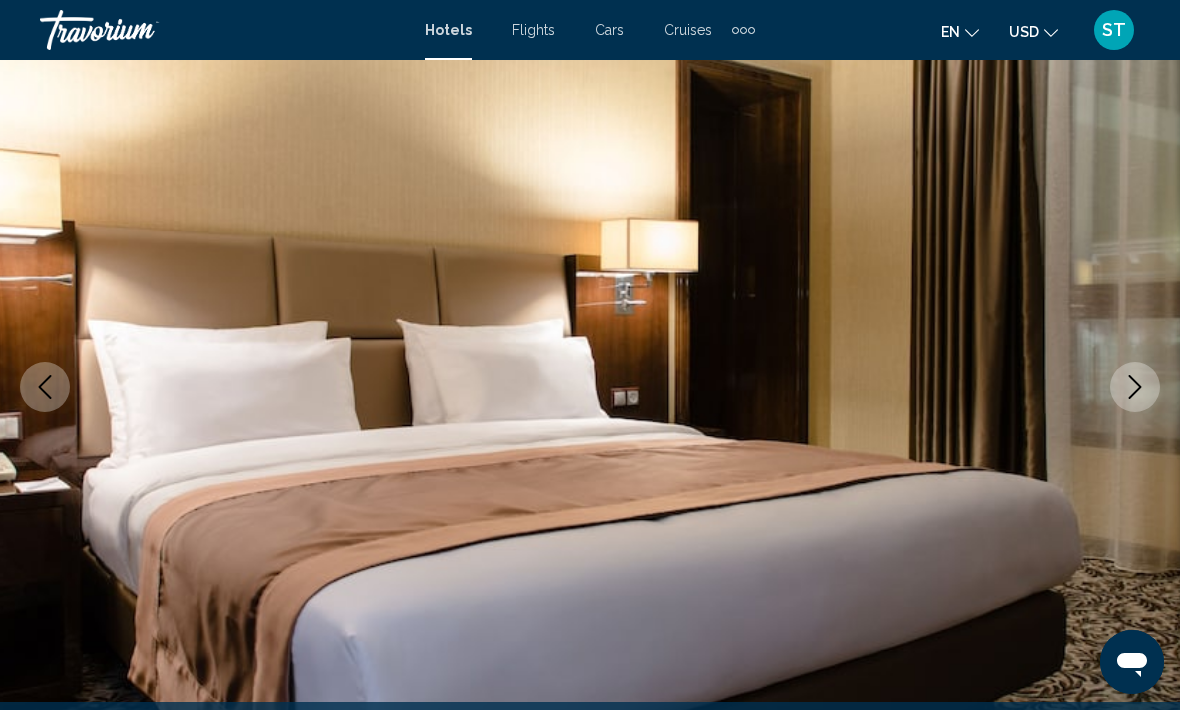 click at bounding box center (1135, 387) 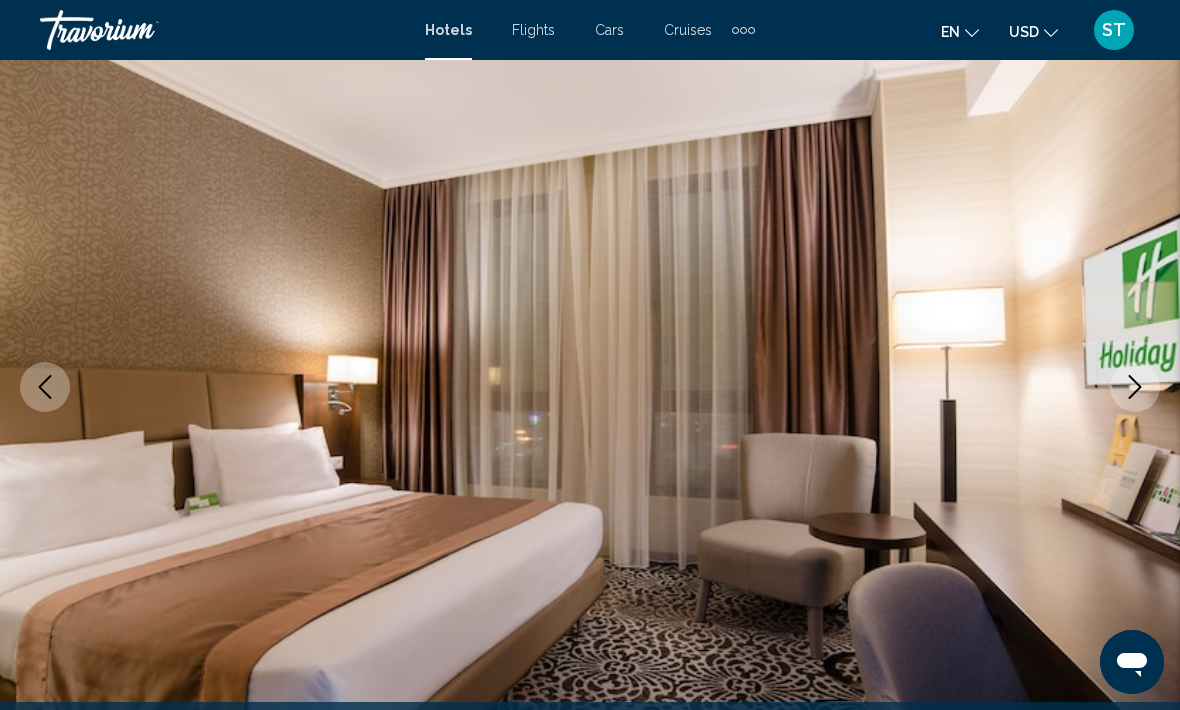 click 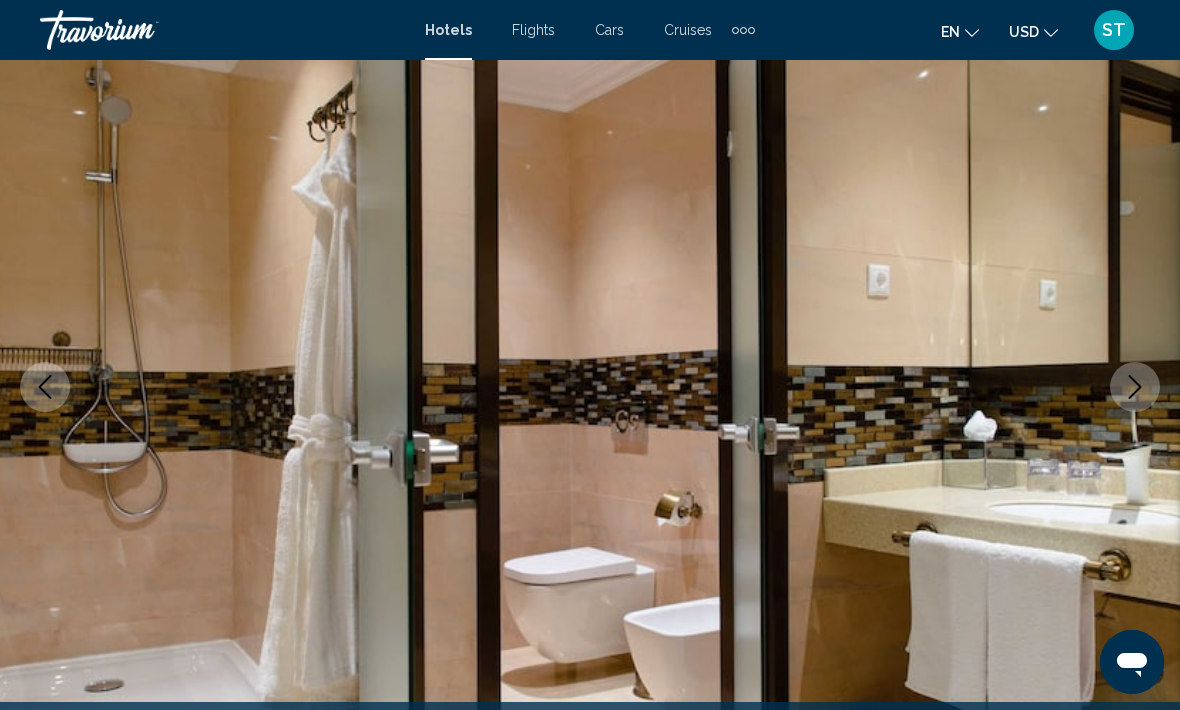 click at bounding box center [1135, 387] 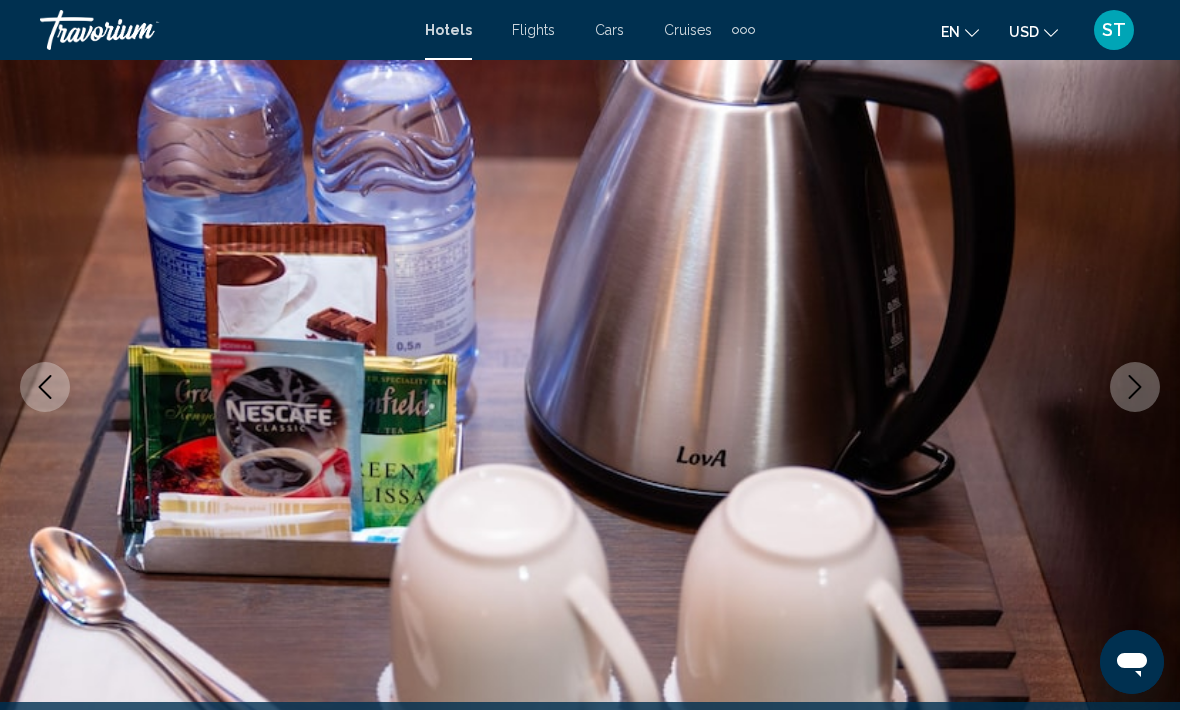 click at bounding box center (1135, 387) 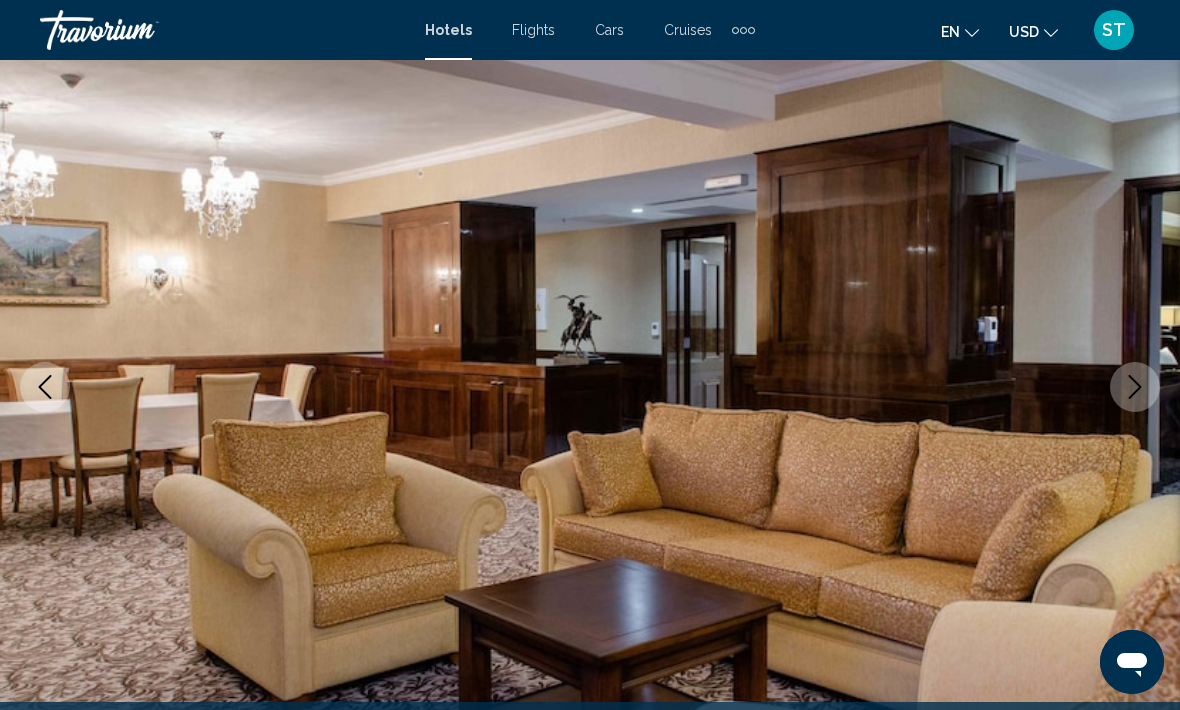 click at bounding box center [1135, 387] 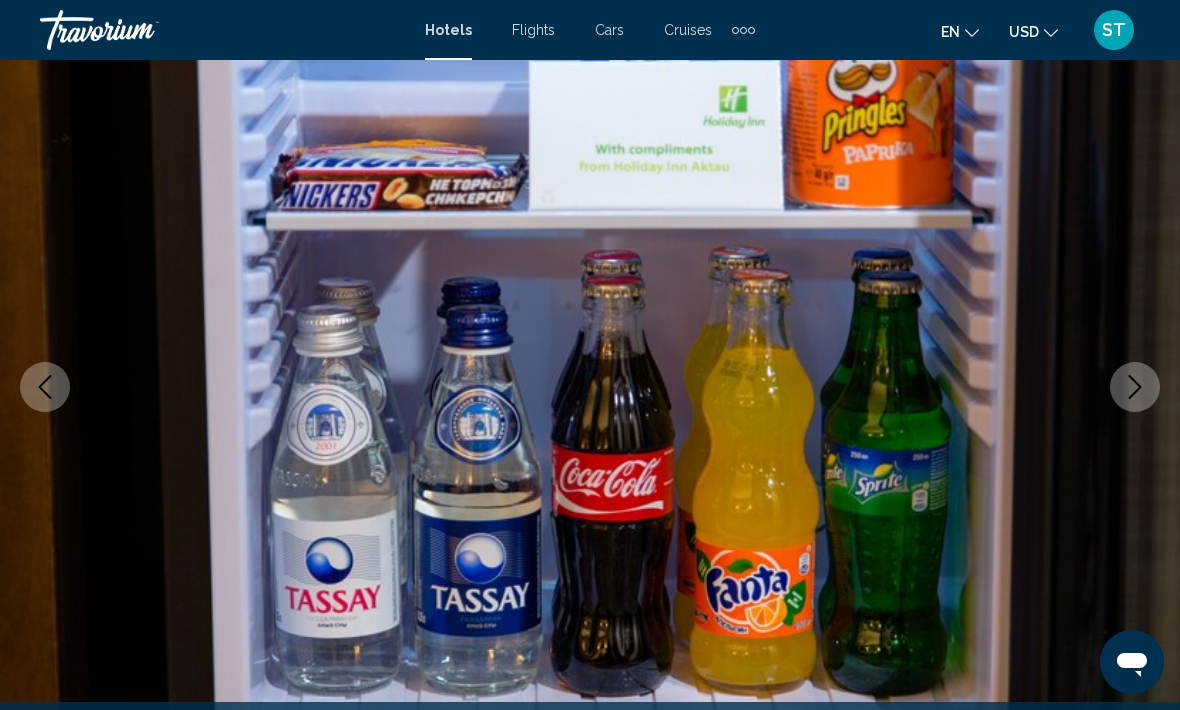 click at bounding box center (1135, 387) 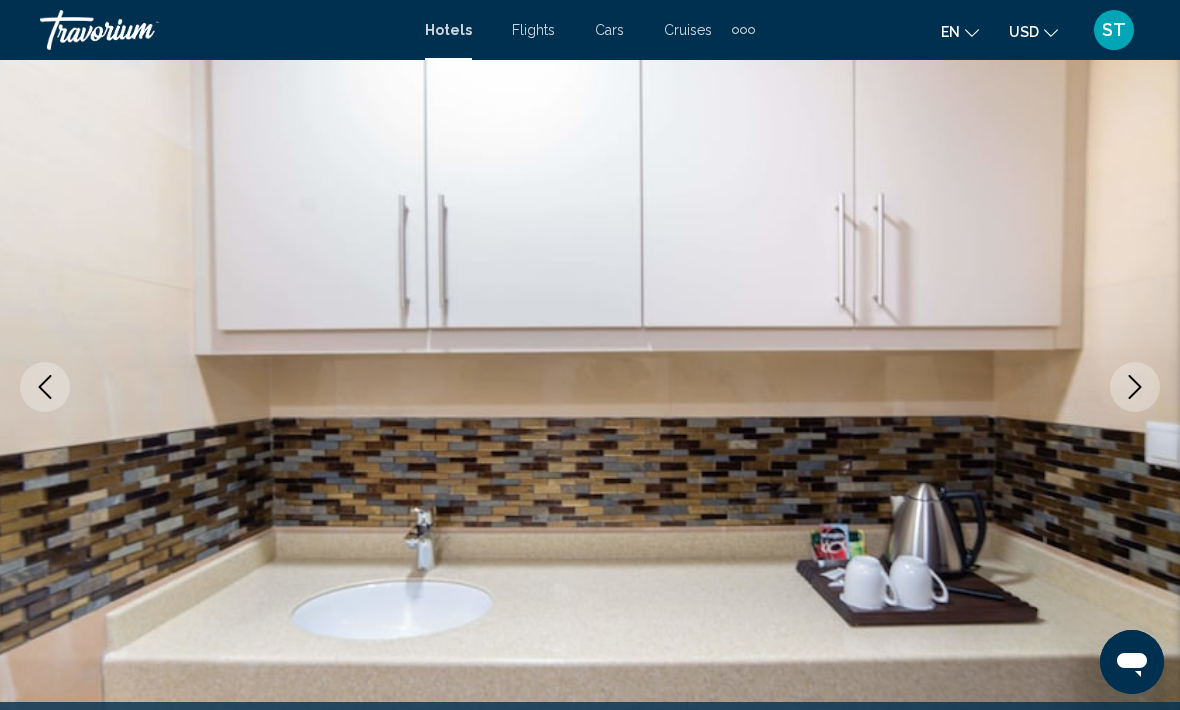 click 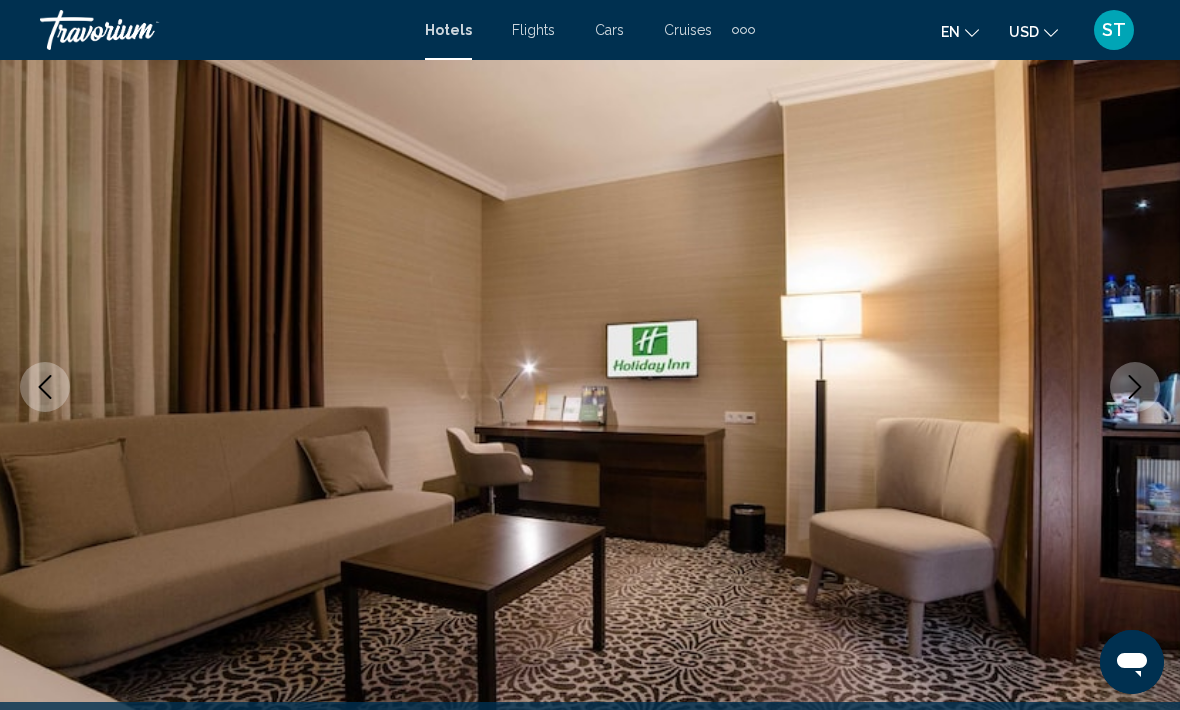 click at bounding box center [1135, 387] 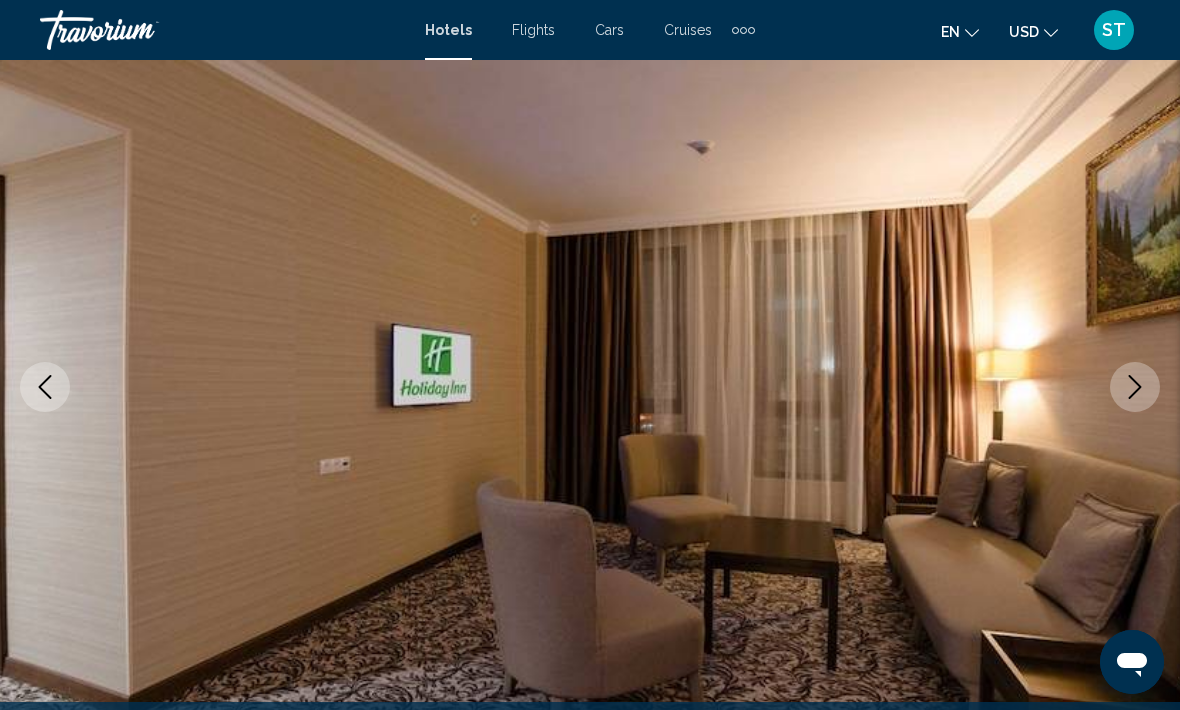 click at bounding box center (1135, 387) 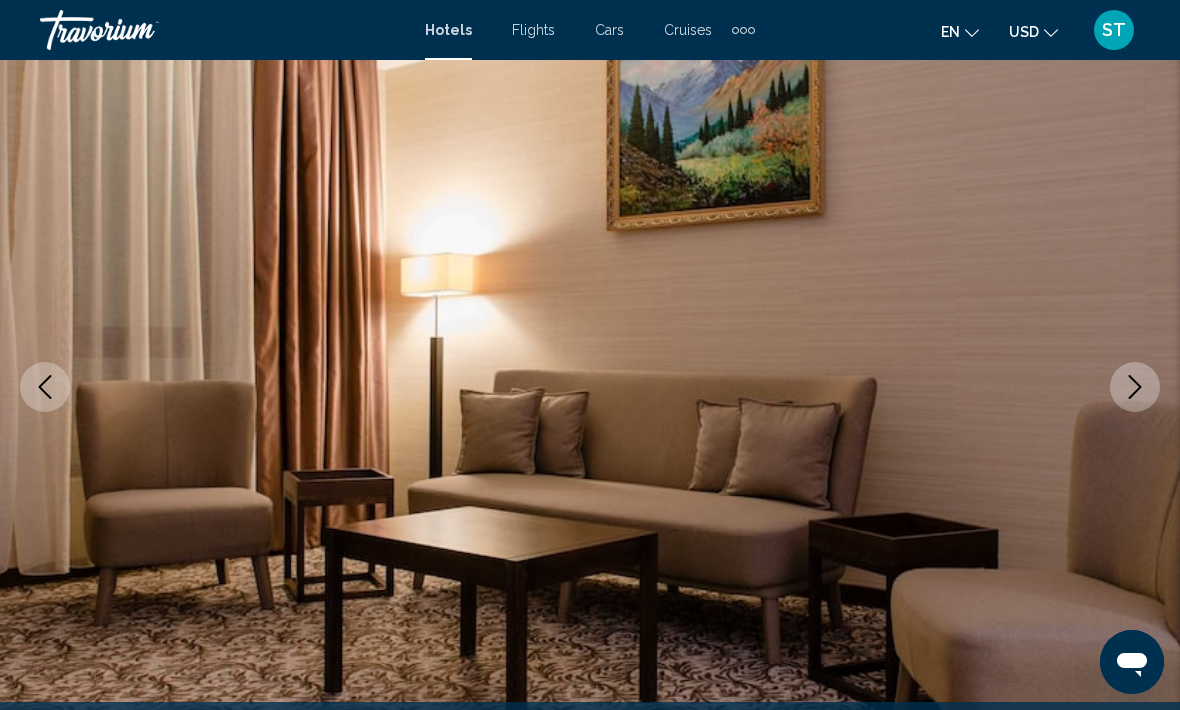click at bounding box center [1135, 387] 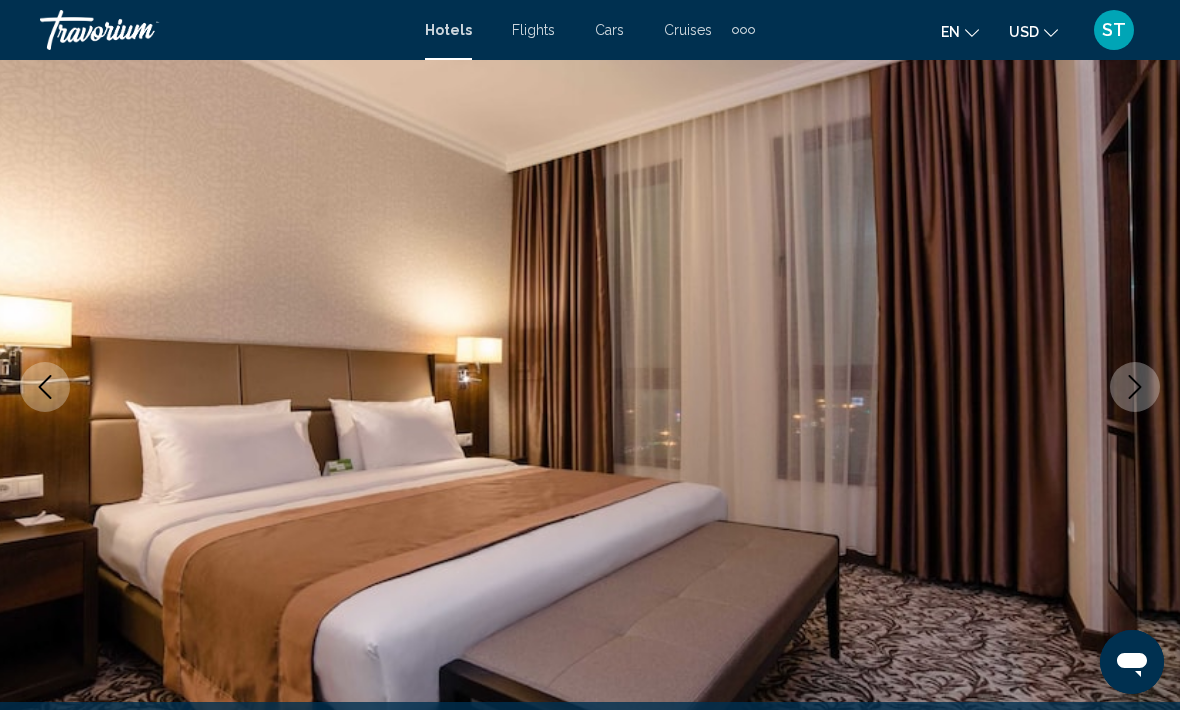 click at bounding box center (1135, 387) 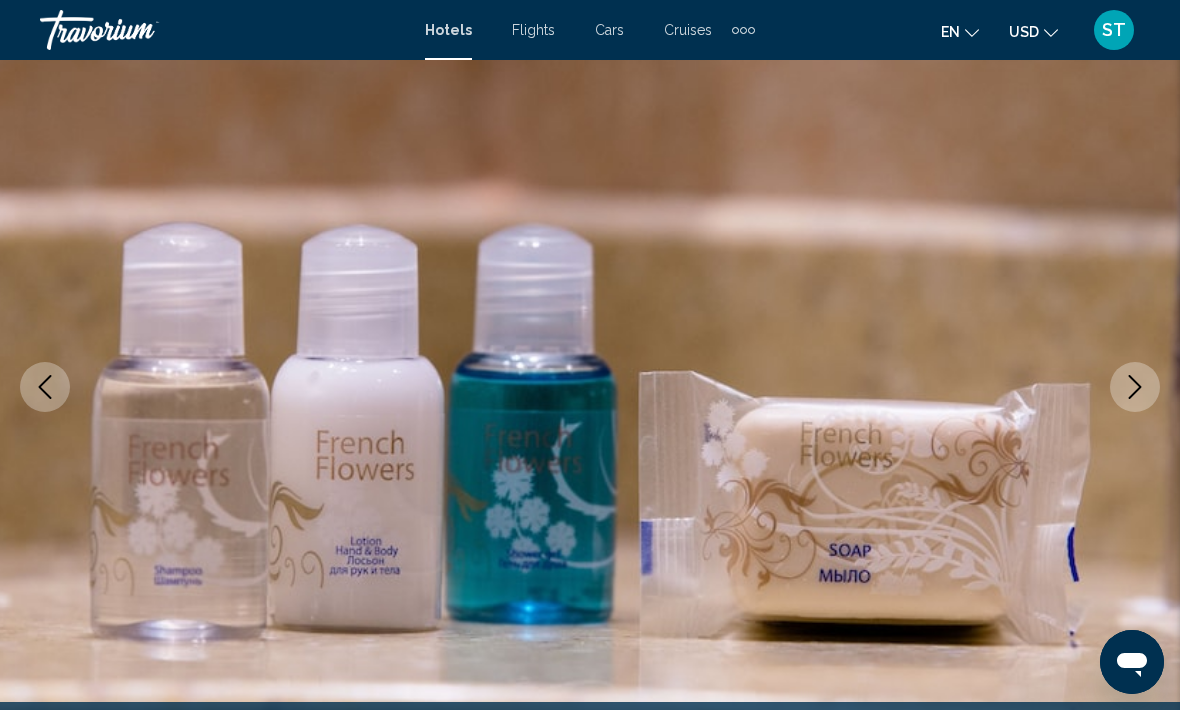 click at bounding box center [1135, 387] 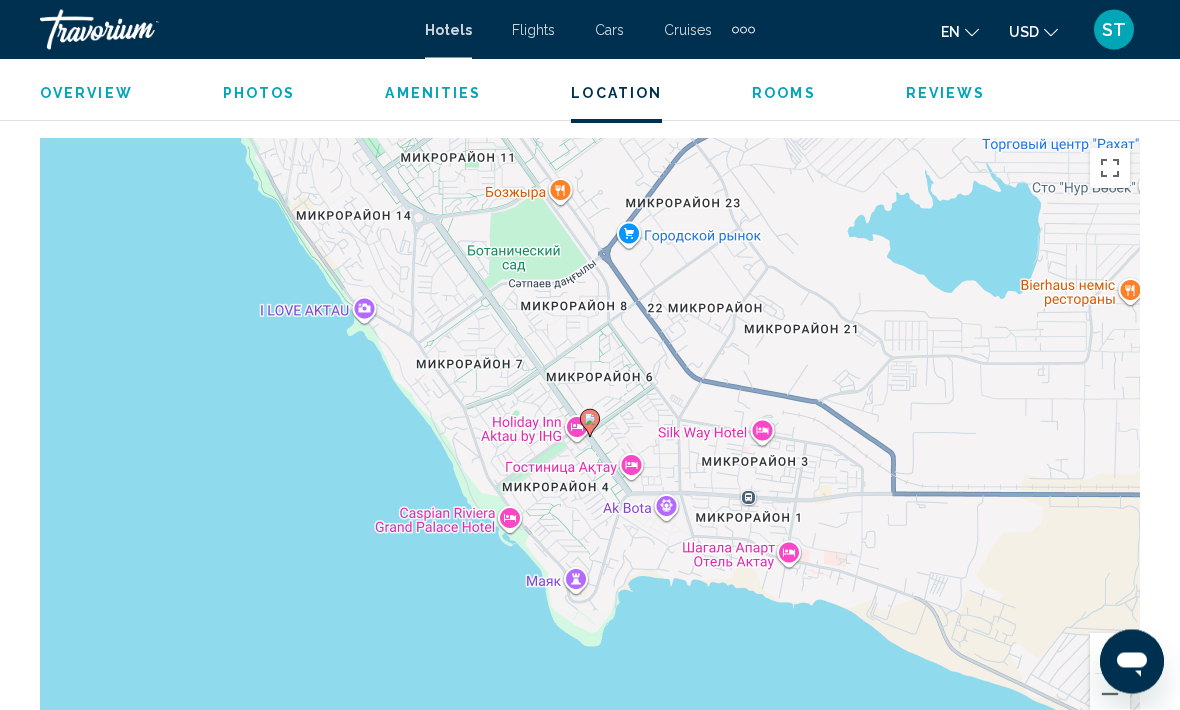 scroll, scrollTop: 2095, scrollLeft: 0, axis: vertical 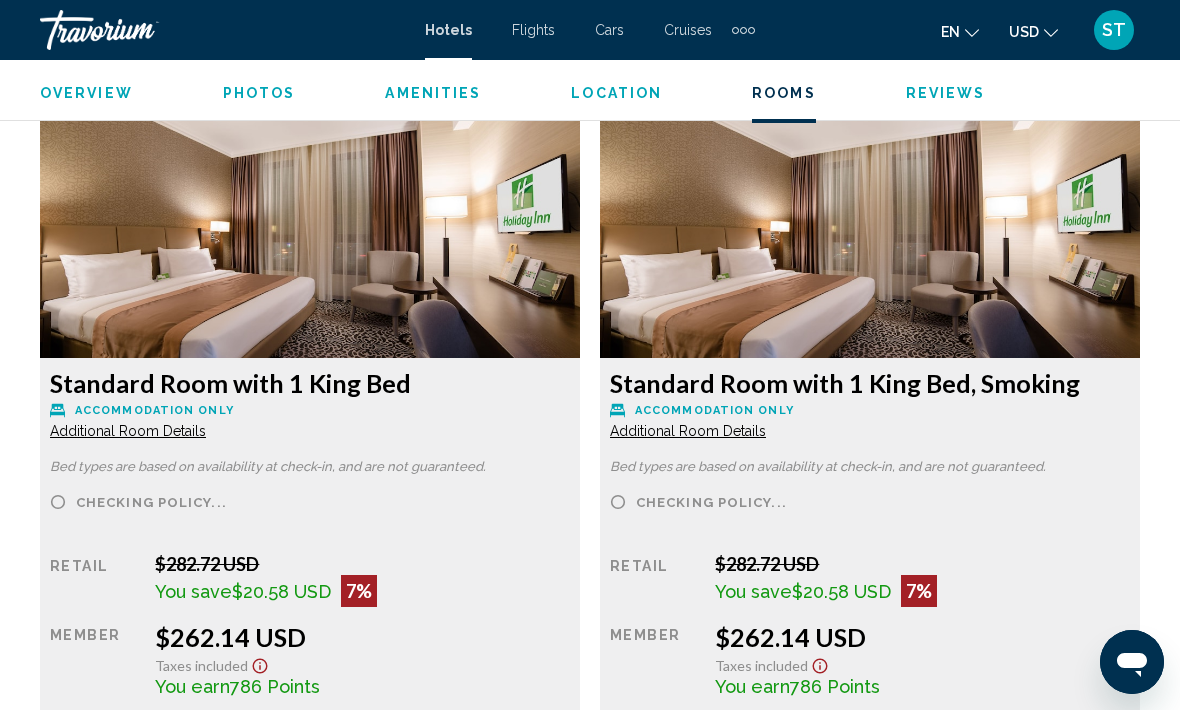 click on "More rates" at bounding box center [176, 730] 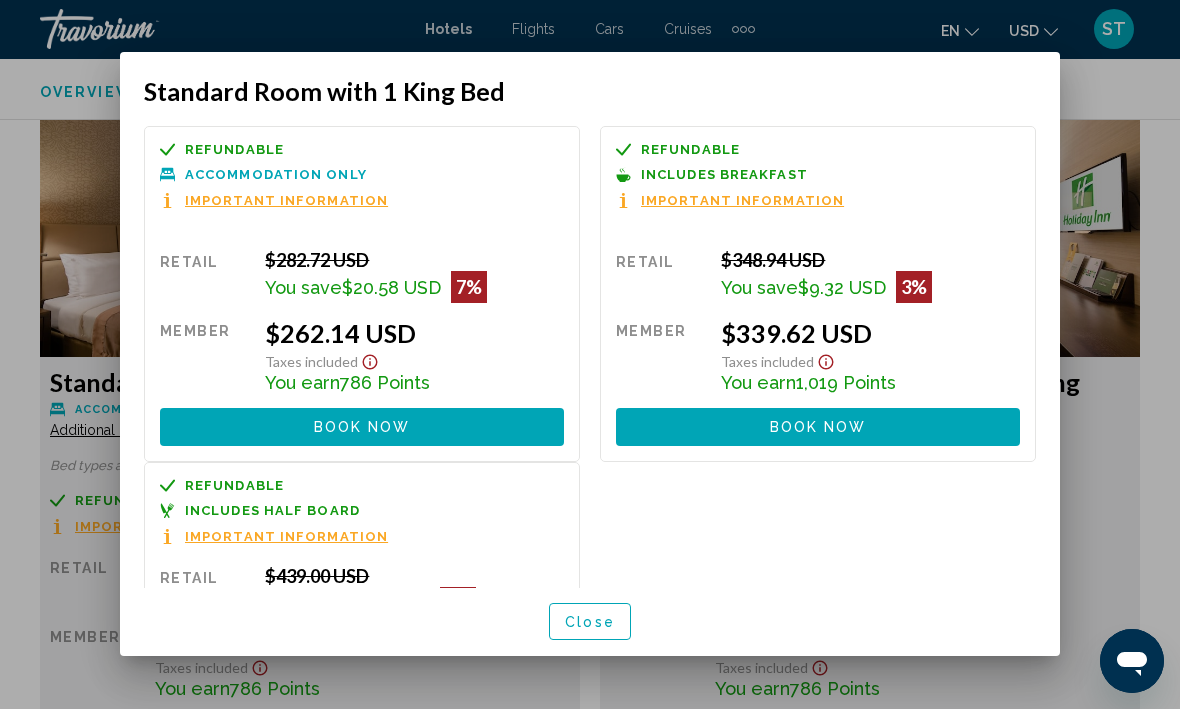 scroll, scrollTop: 0, scrollLeft: 0, axis: both 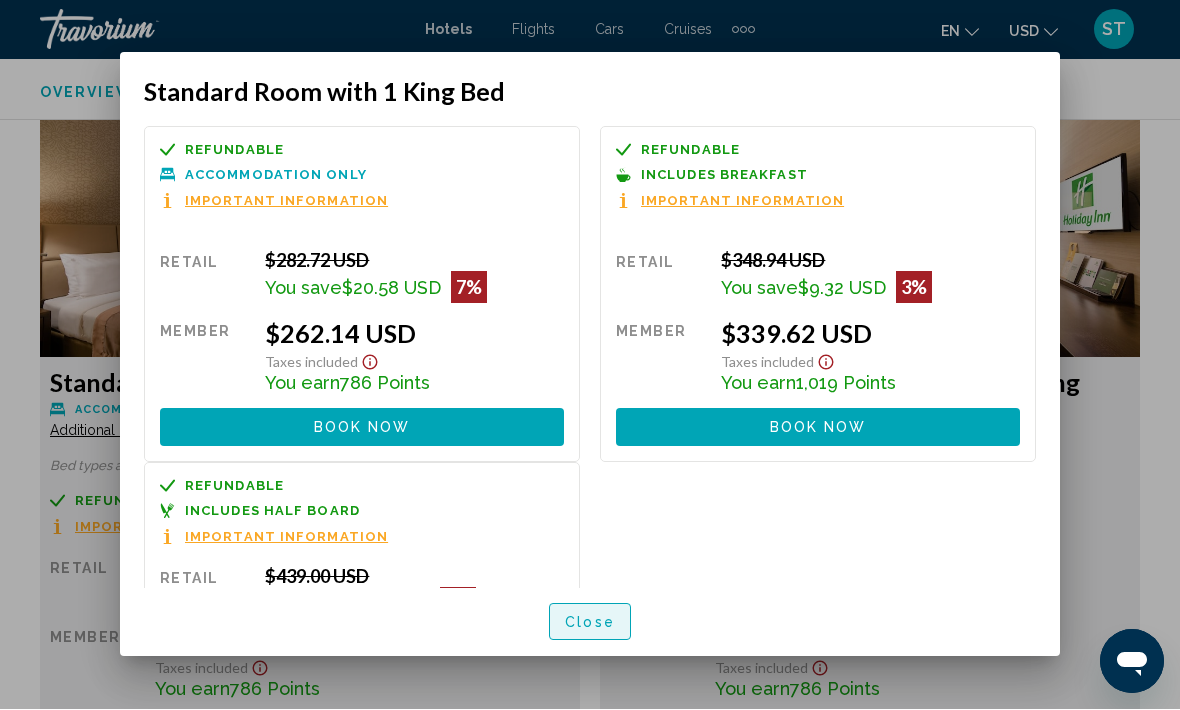 click on "Close" at bounding box center (590, 622) 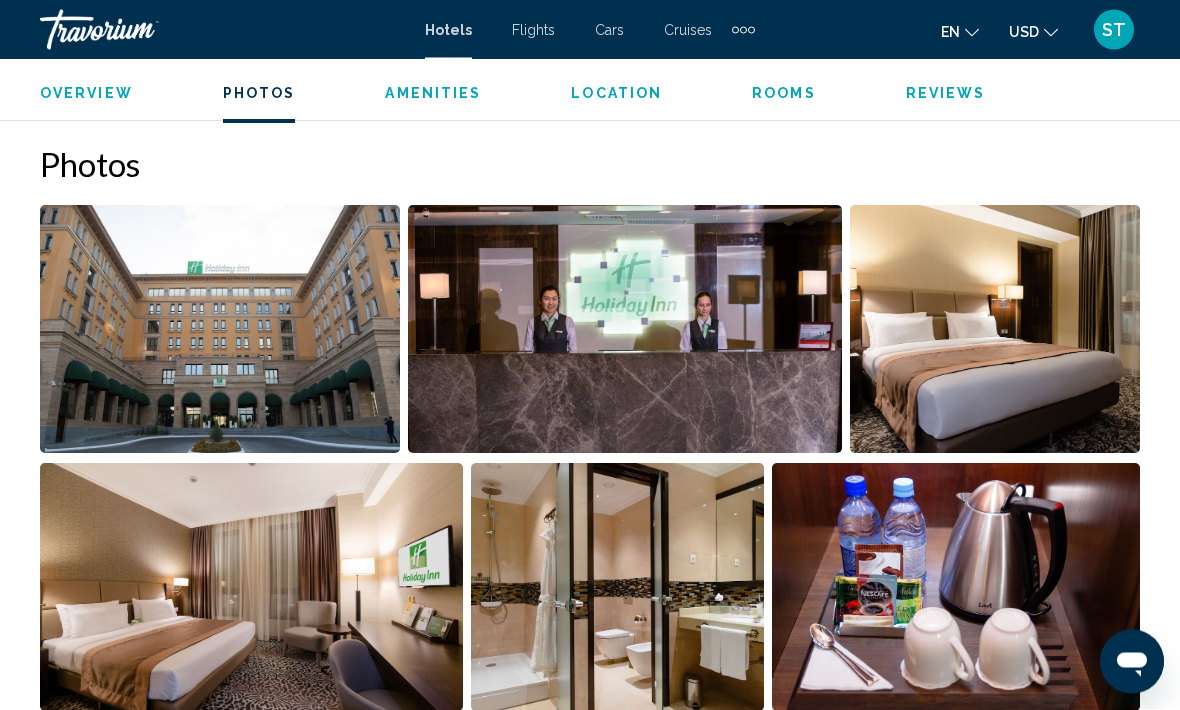 scroll, scrollTop: 1298, scrollLeft: 0, axis: vertical 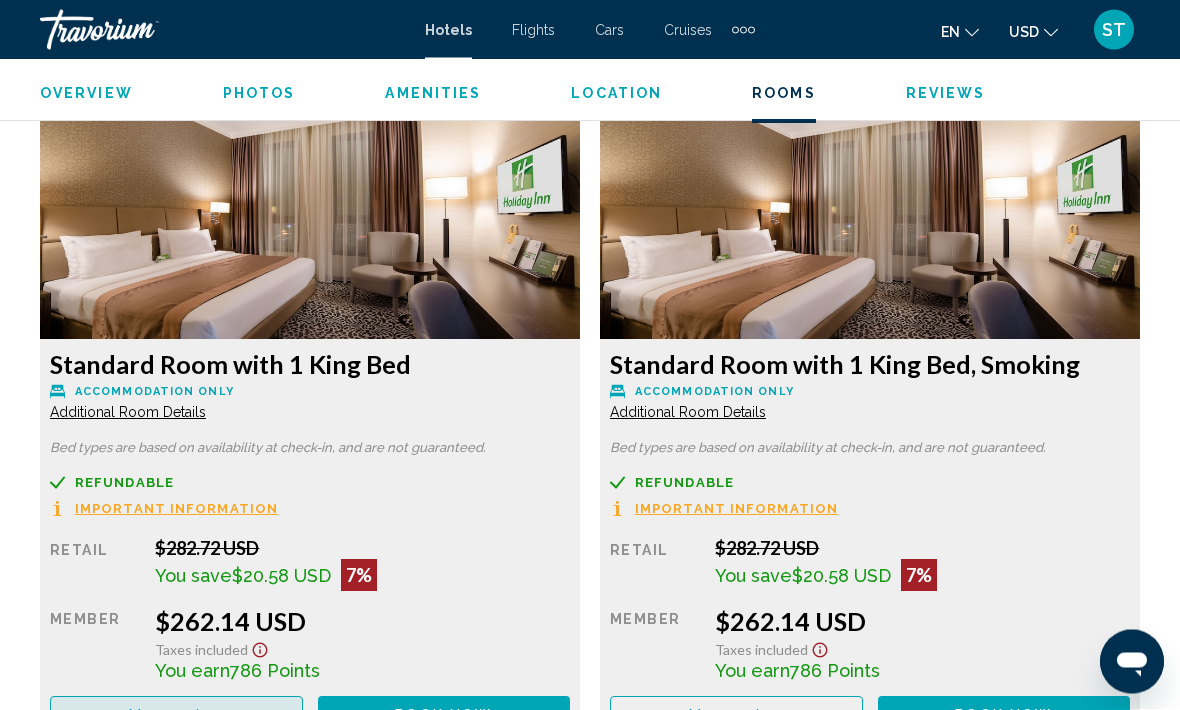 click on "More rates" at bounding box center [176, 715] 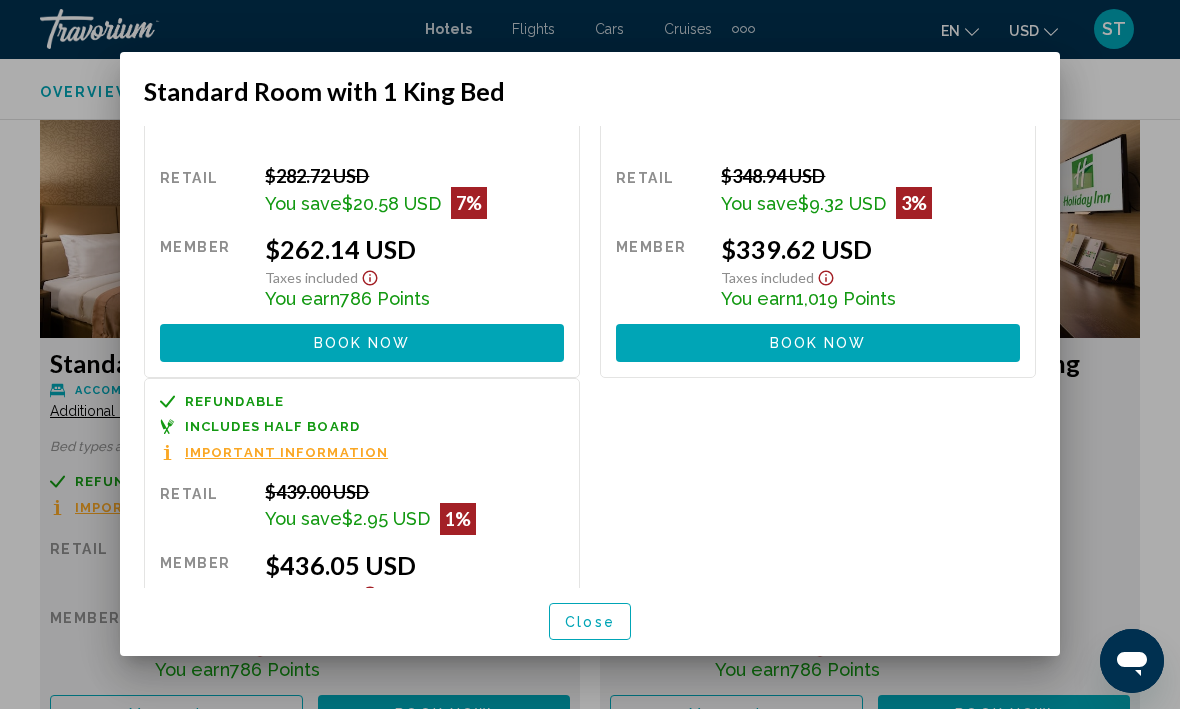 scroll, scrollTop: 83, scrollLeft: 0, axis: vertical 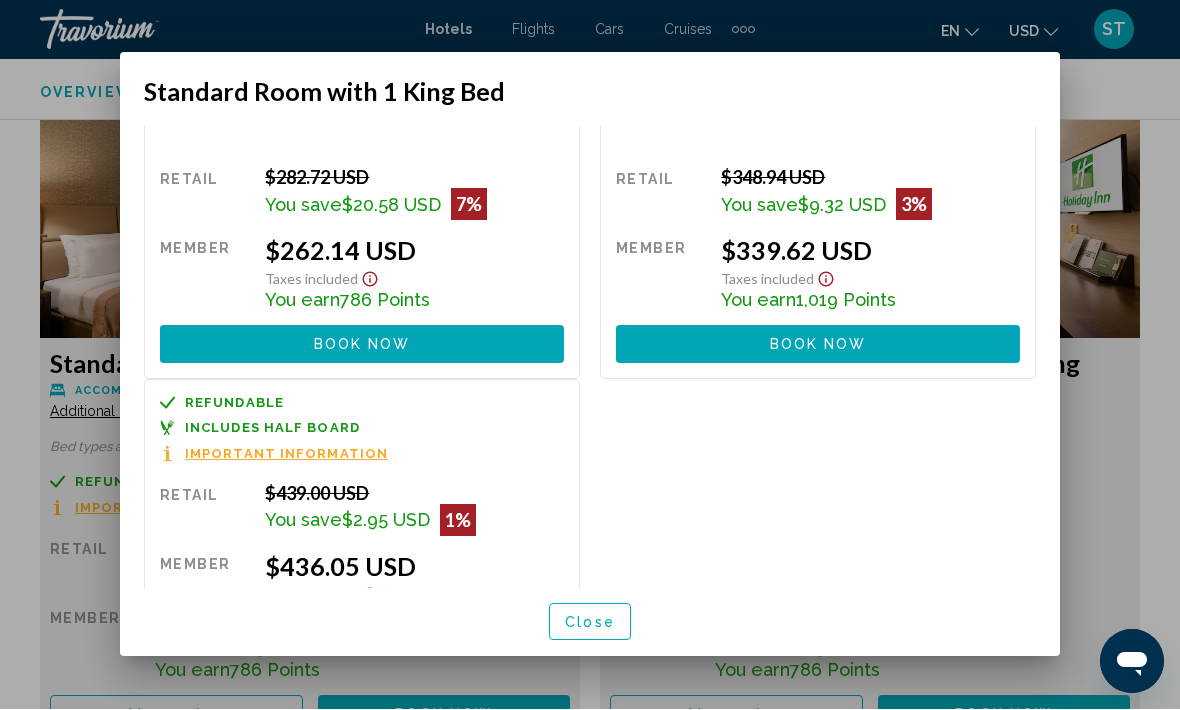 click on "Close" at bounding box center (590, 623) 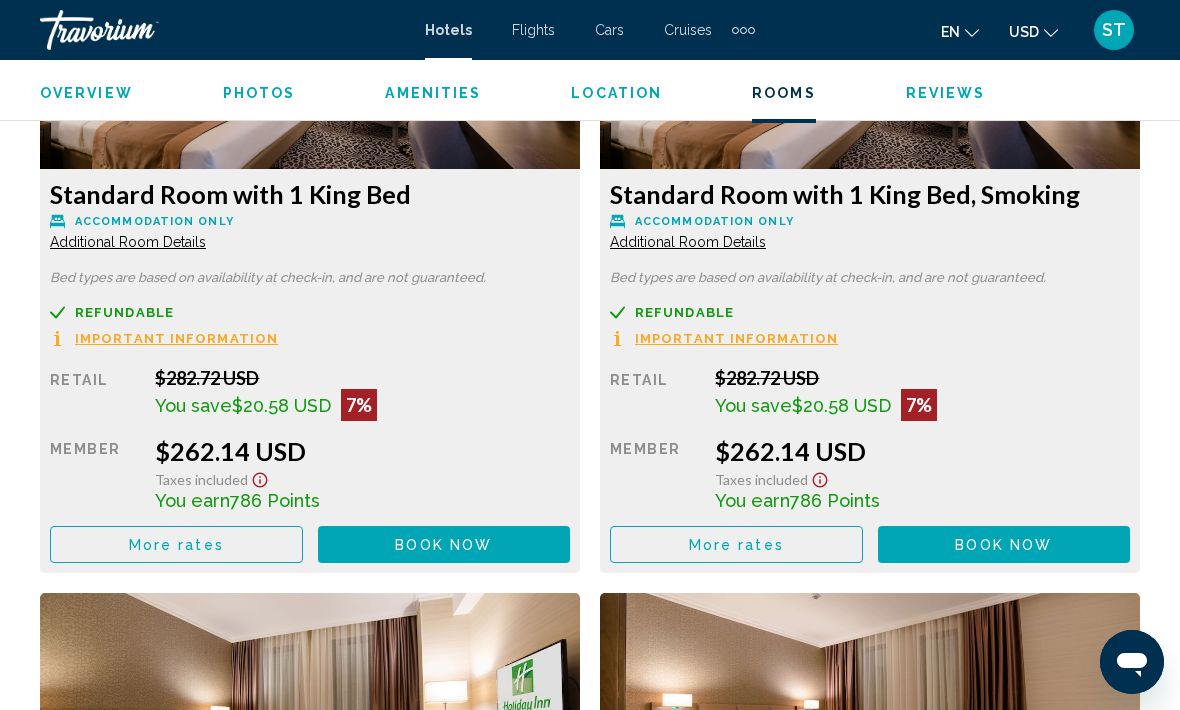 scroll, scrollTop: 3255, scrollLeft: 0, axis: vertical 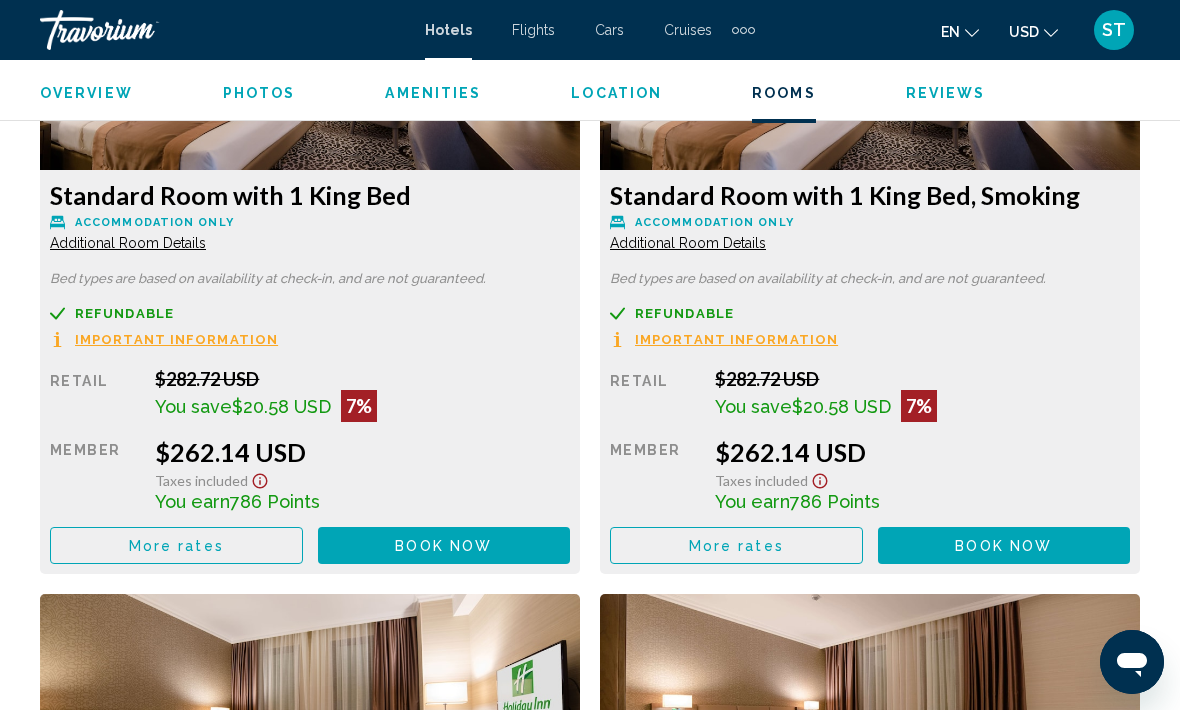 click on "More rates" at bounding box center [176, 546] 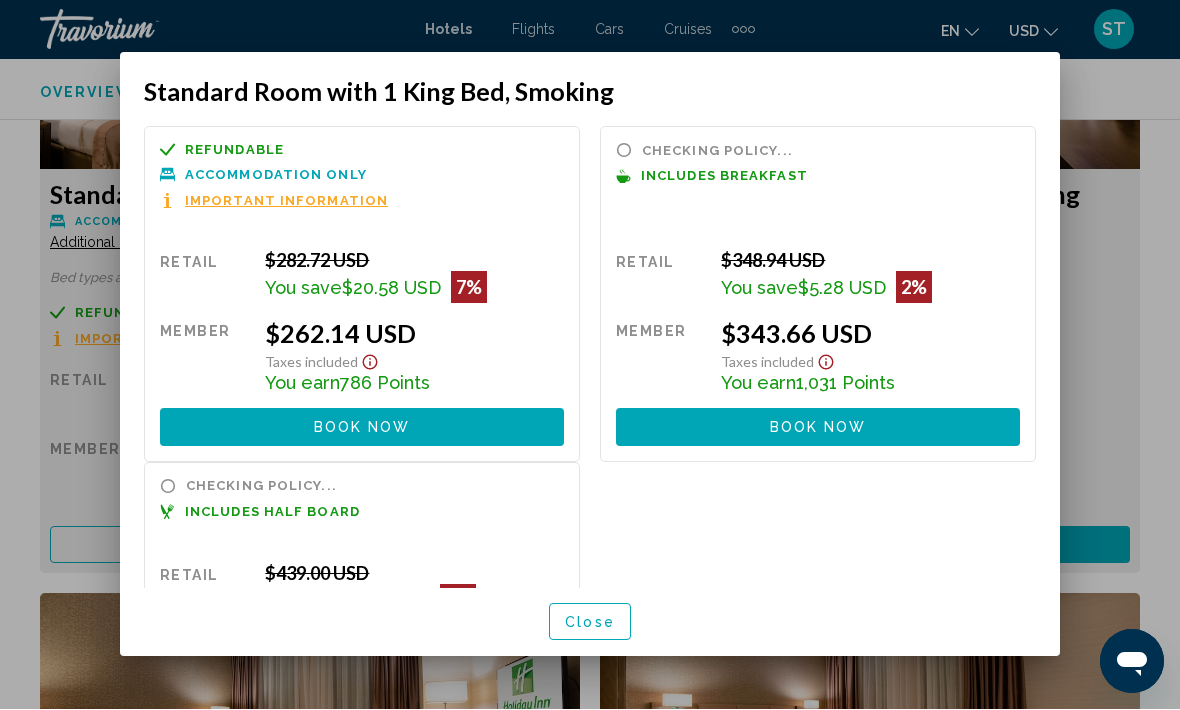click on "Close" at bounding box center (590, 622) 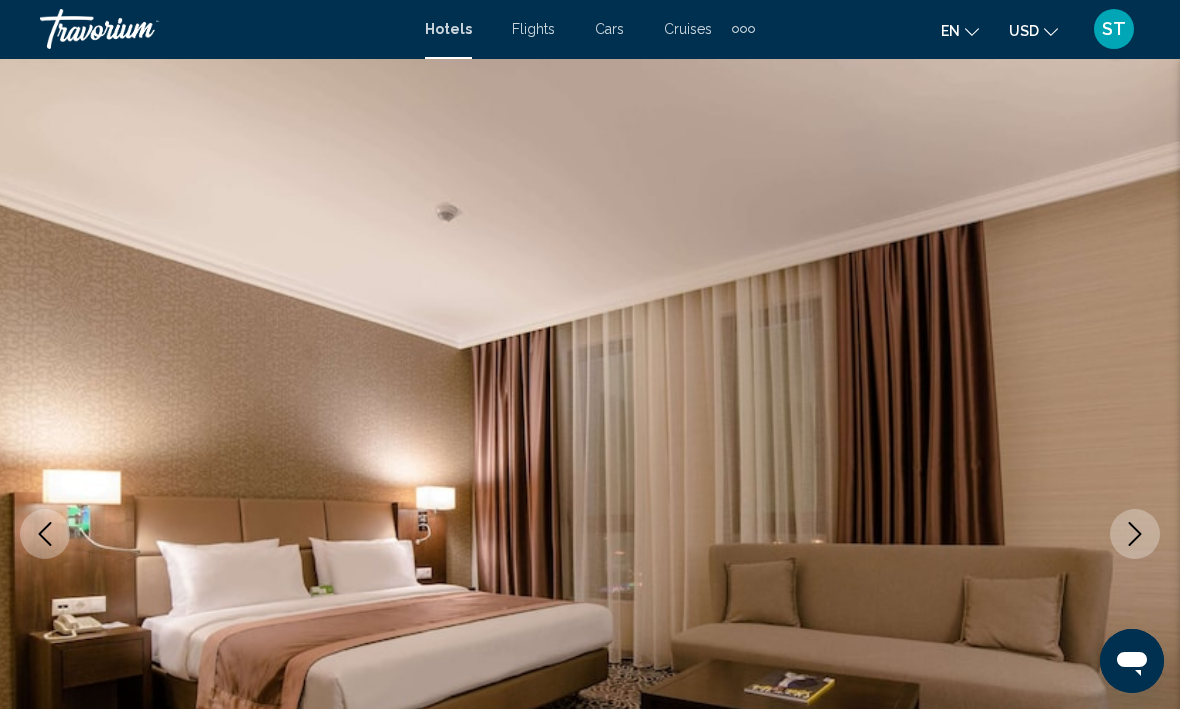 scroll, scrollTop: 3255, scrollLeft: 0, axis: vertical 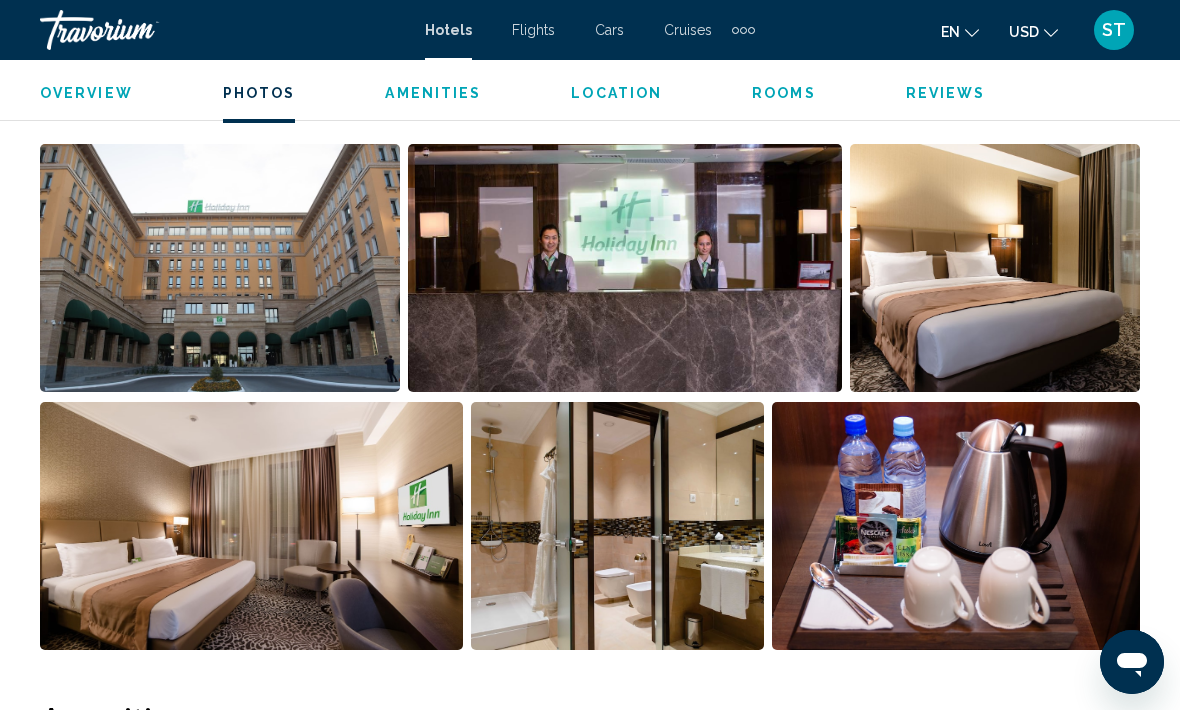 click at bounding box center [956, 526] 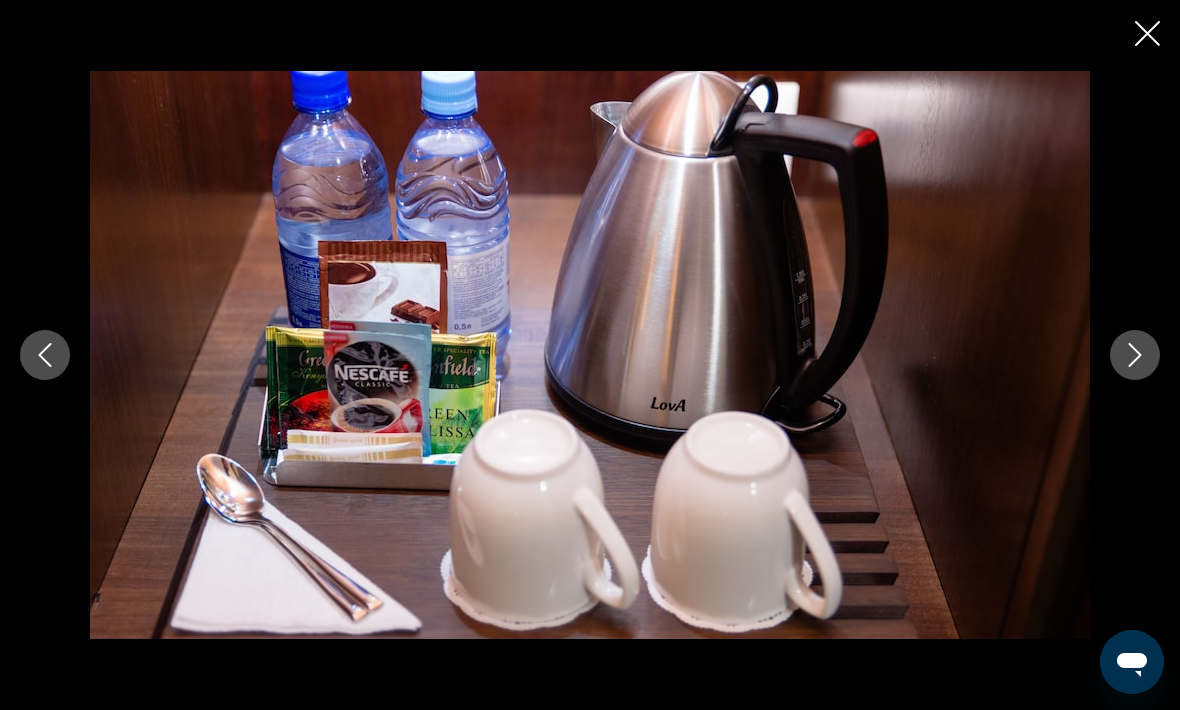 click 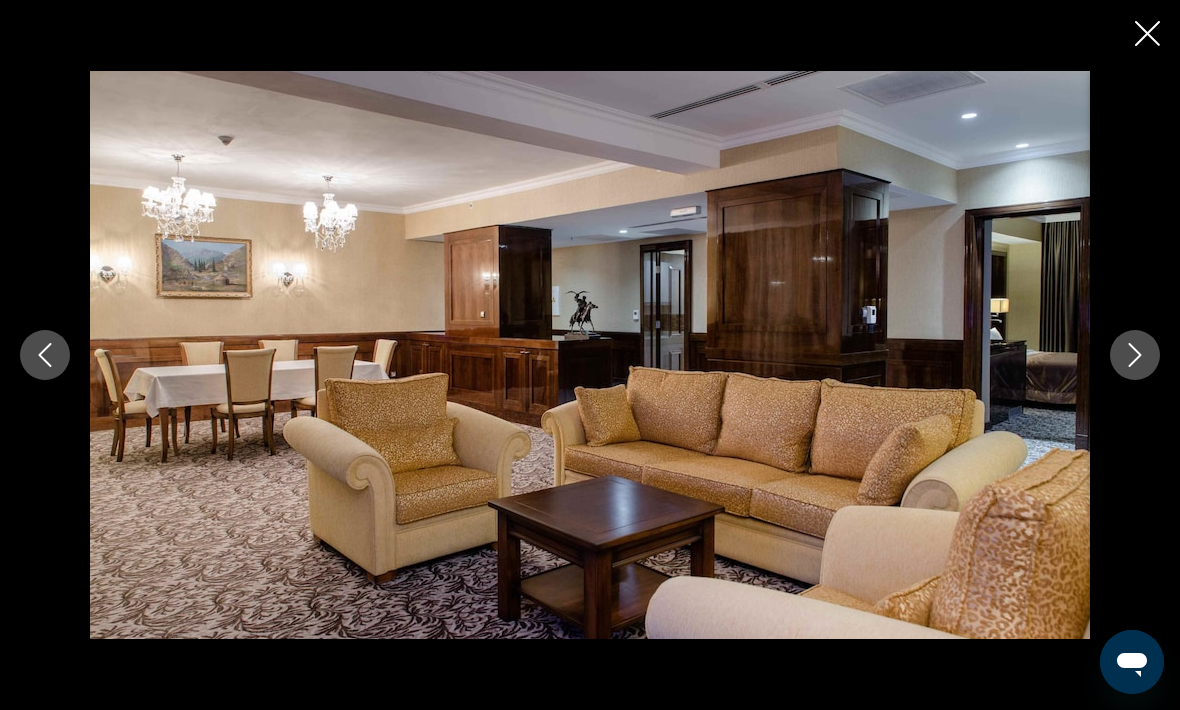 click 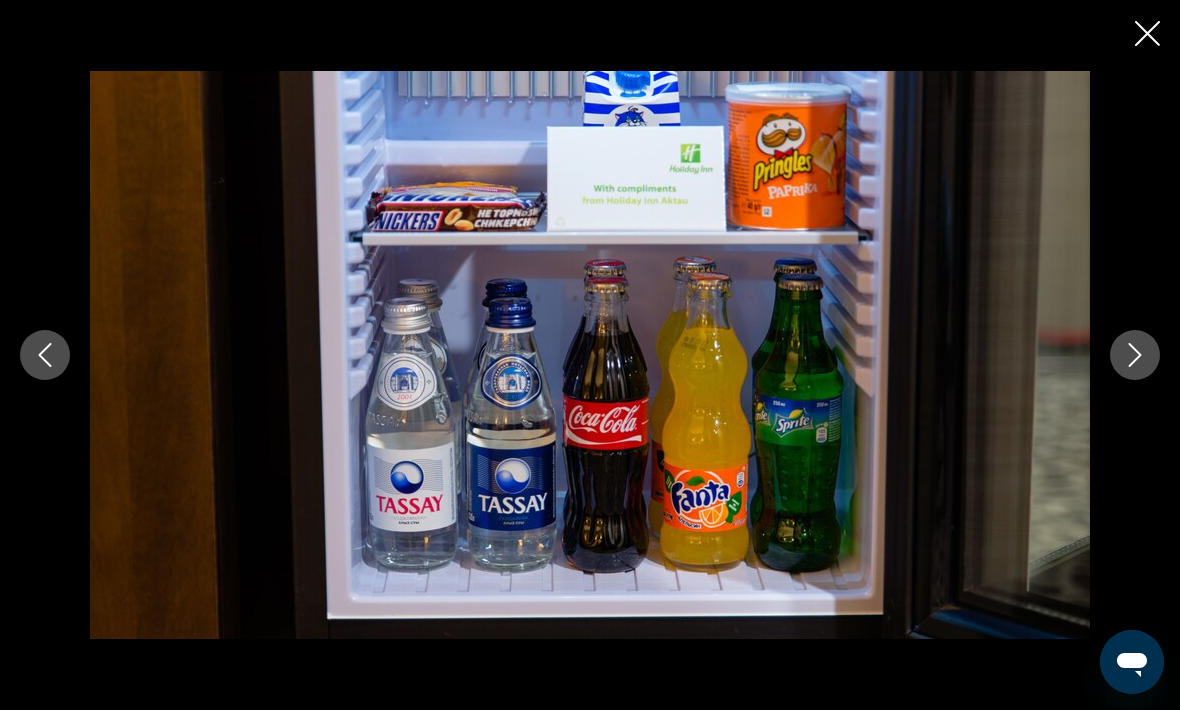 click 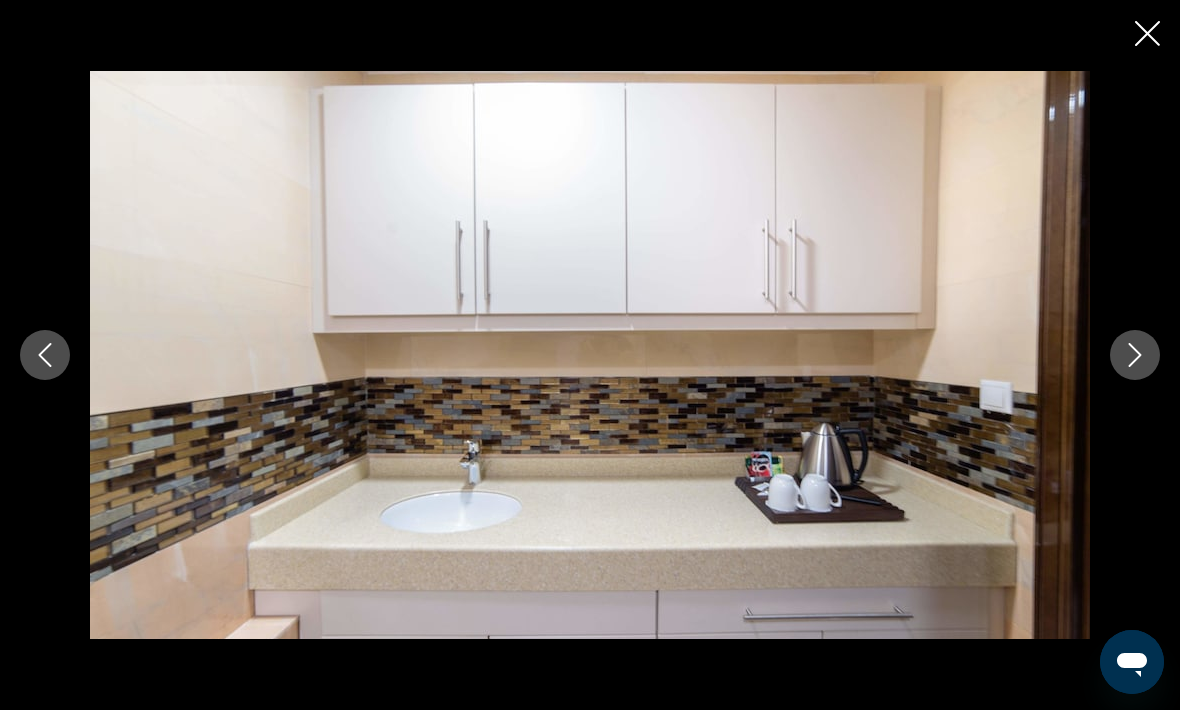 click 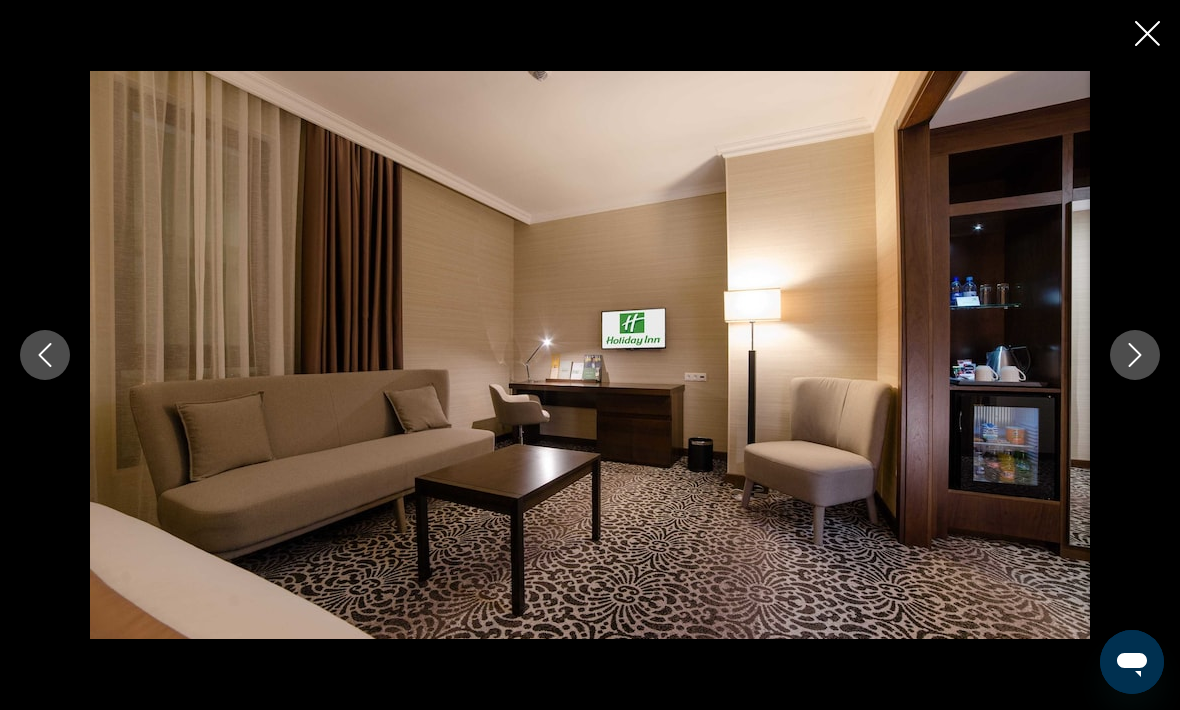 click at bounding box center [1135, 355] 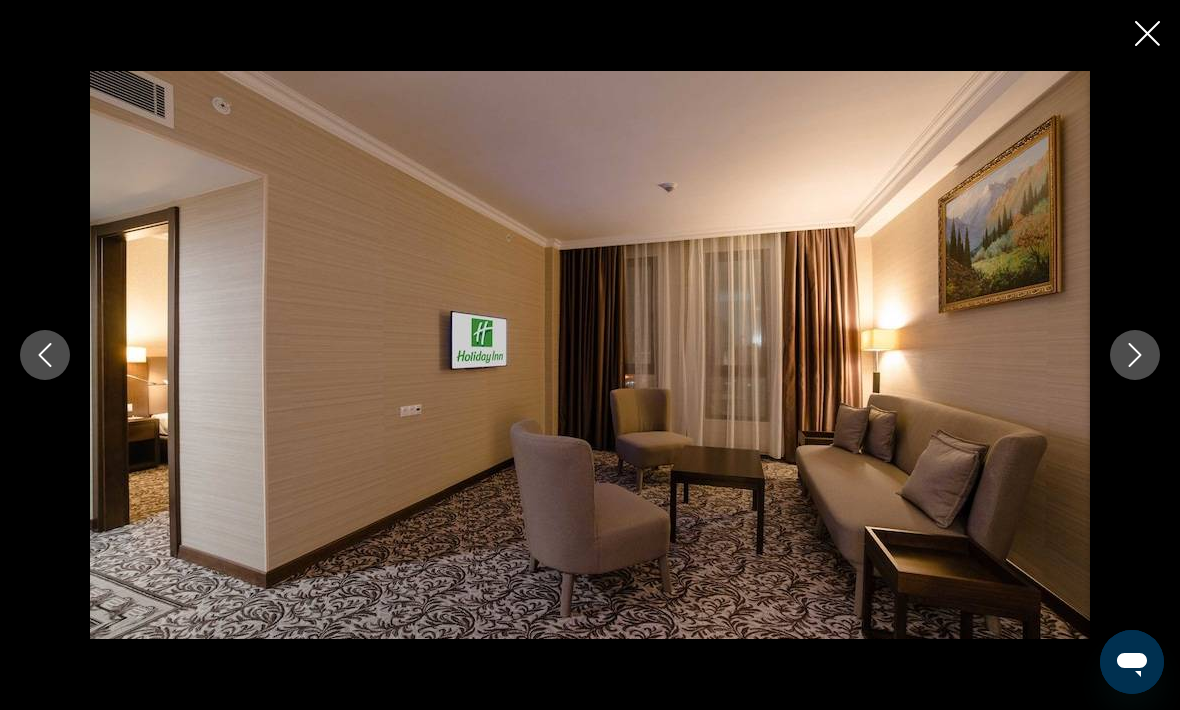 click at bounding box center [1135, 355] 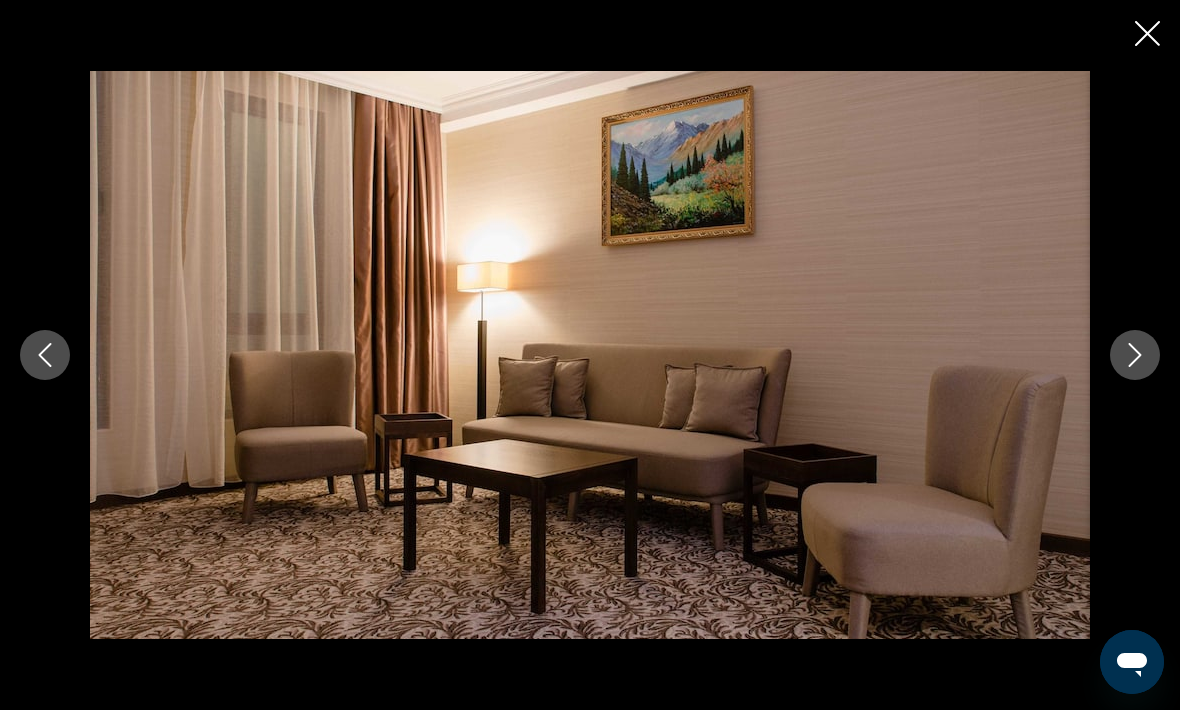 click at bounding box center (1135, 355) 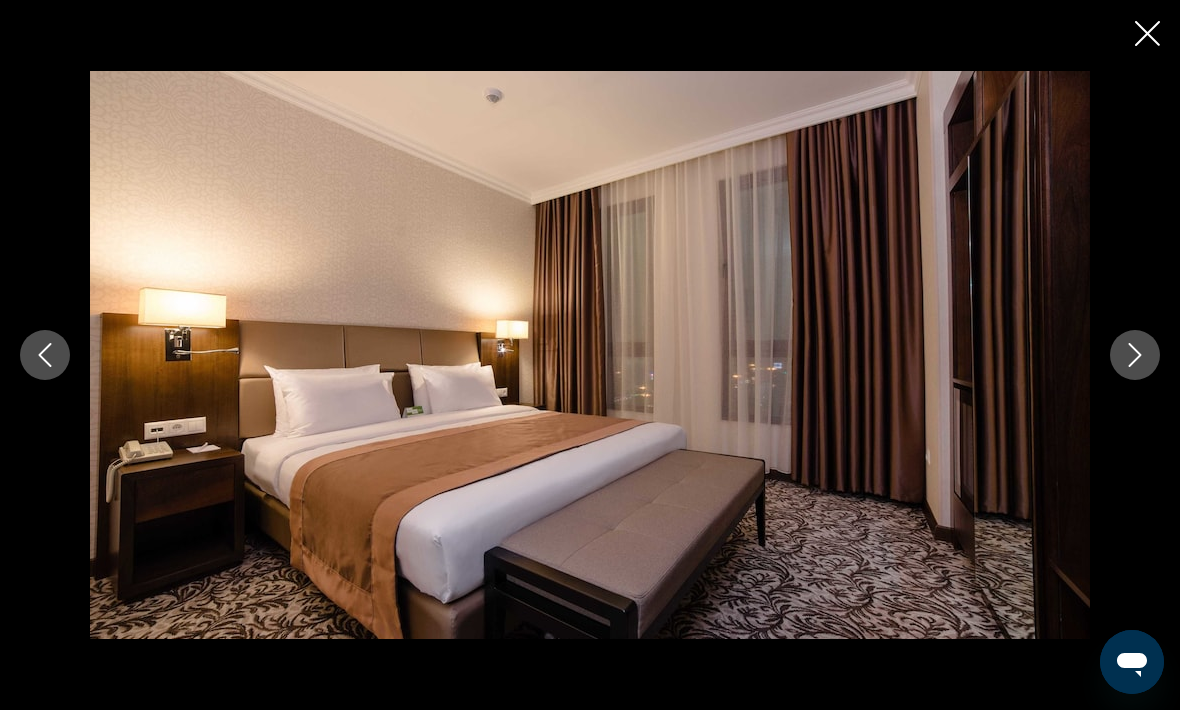 click 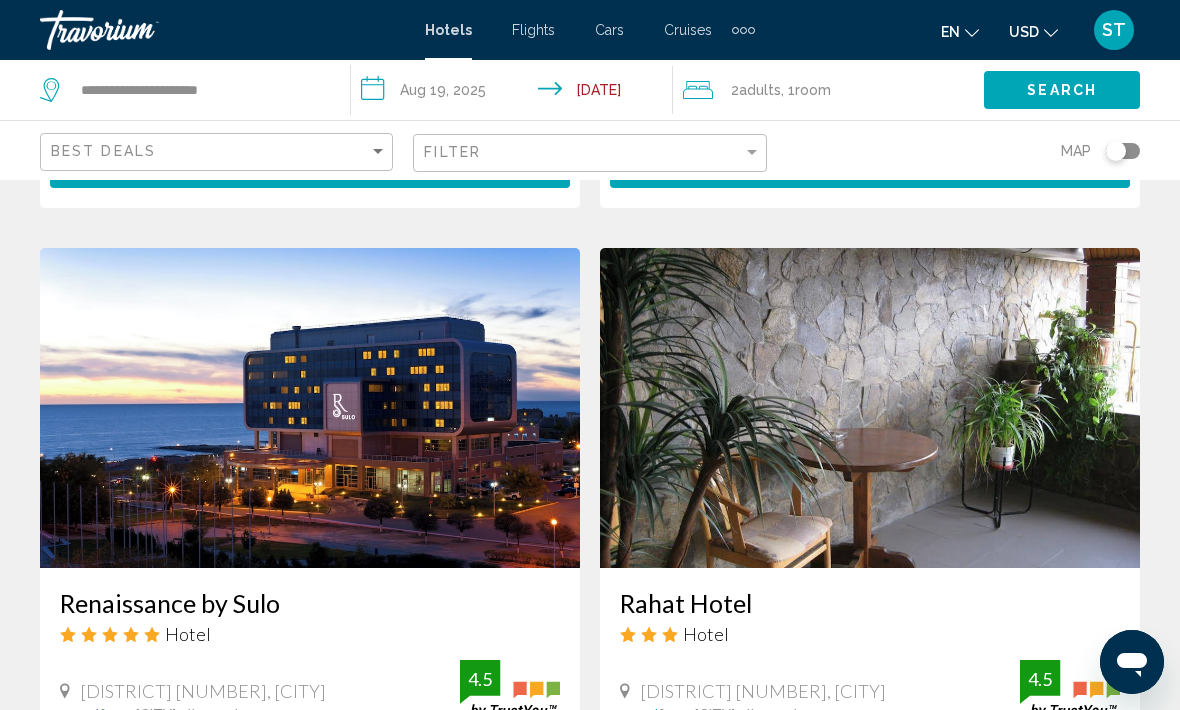 scroll, scrollTop: 2320, scrollLeft: 0, axis: vertical 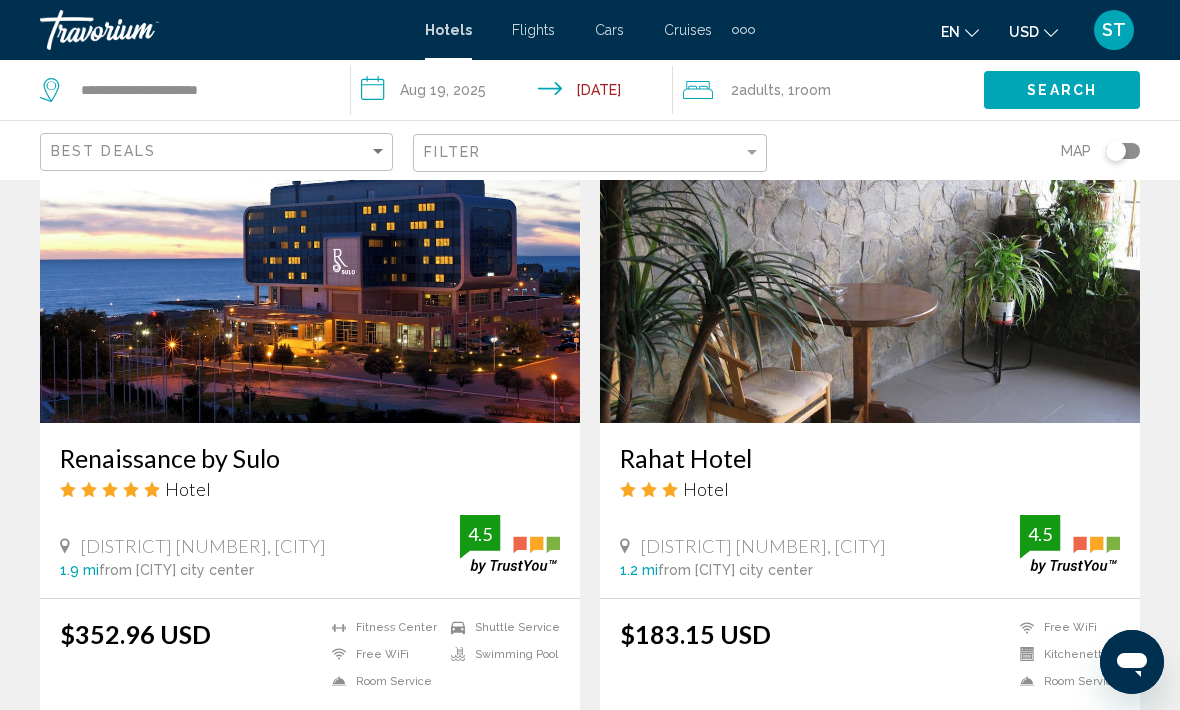 click on "Select Room" at bounding box center [310, 737] 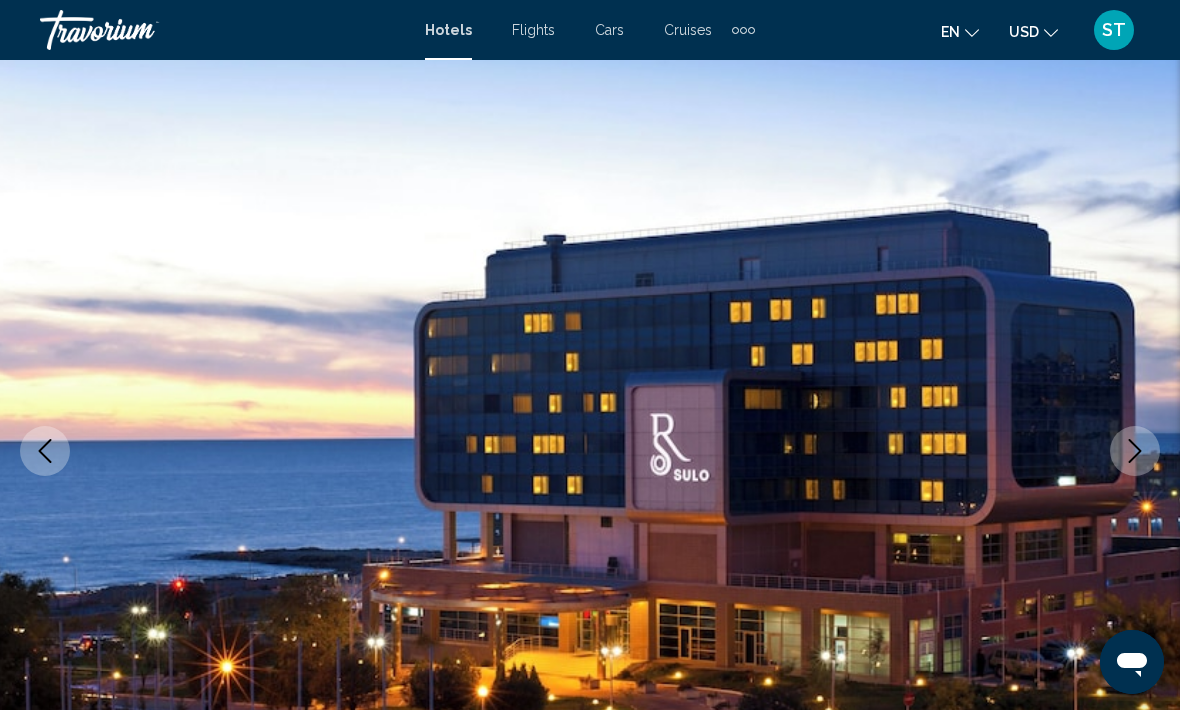 scroll, scrollTop: 340, scrollLeft: 0, axis: vertical 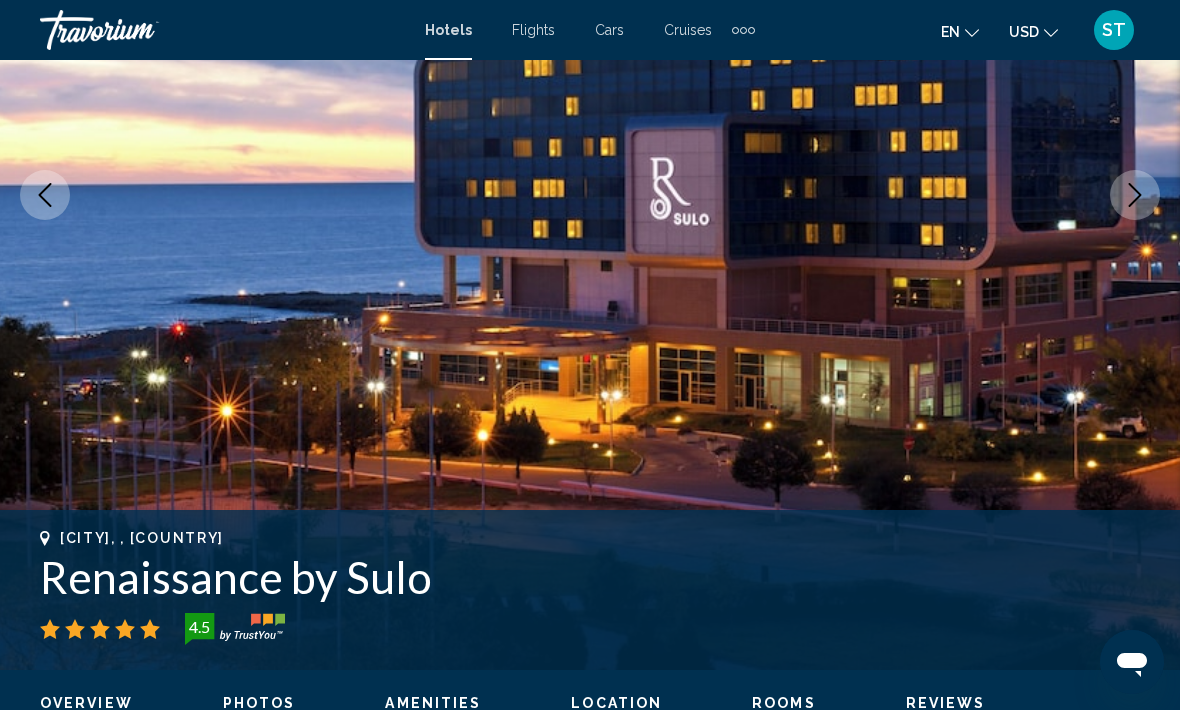 click at bounding box center [590, 195] 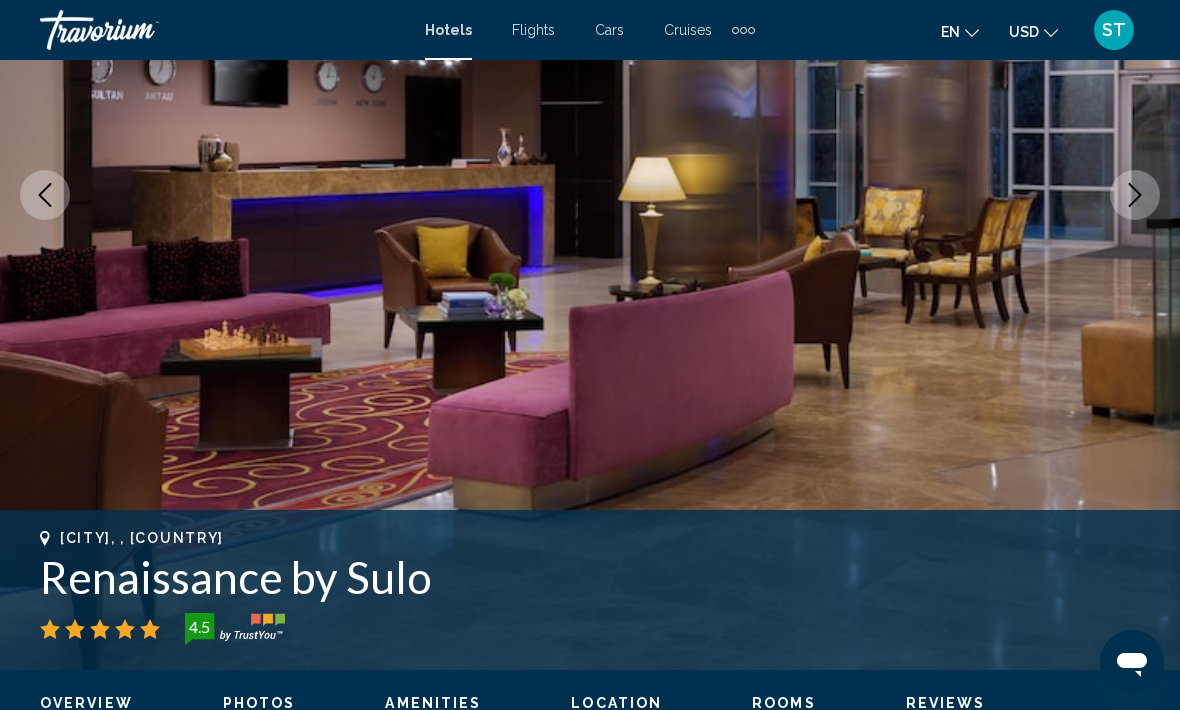 click at bounding box center (1135, 195) 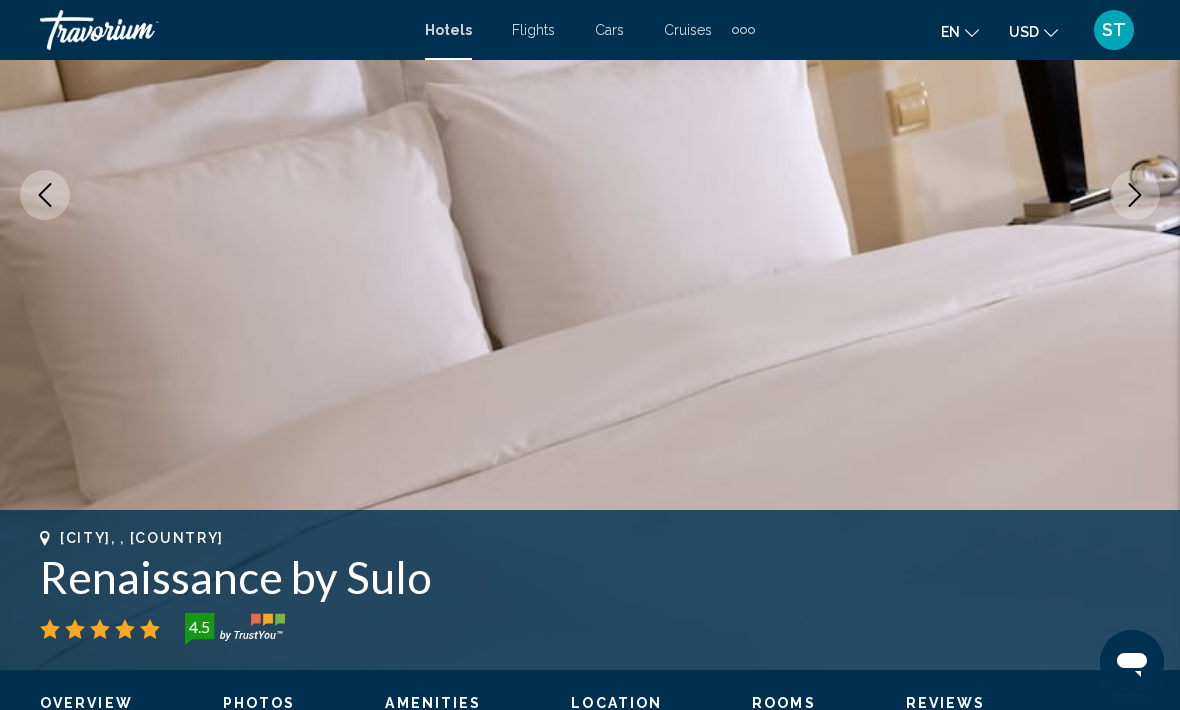 click 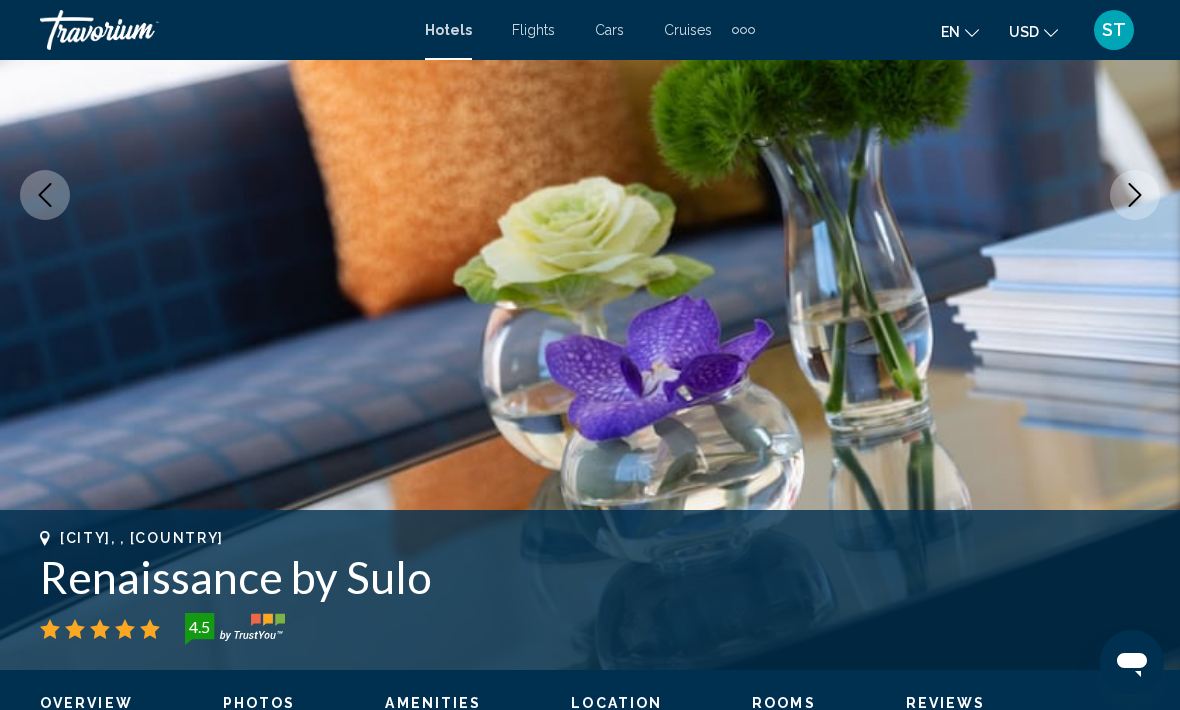click 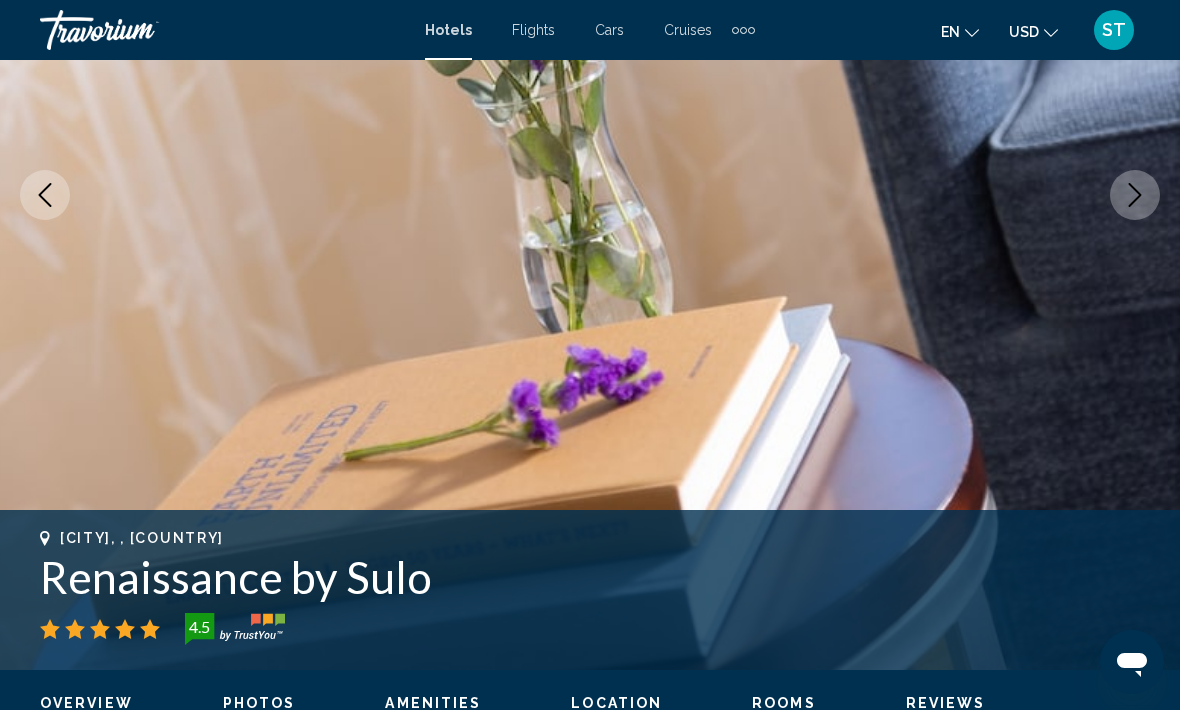 click 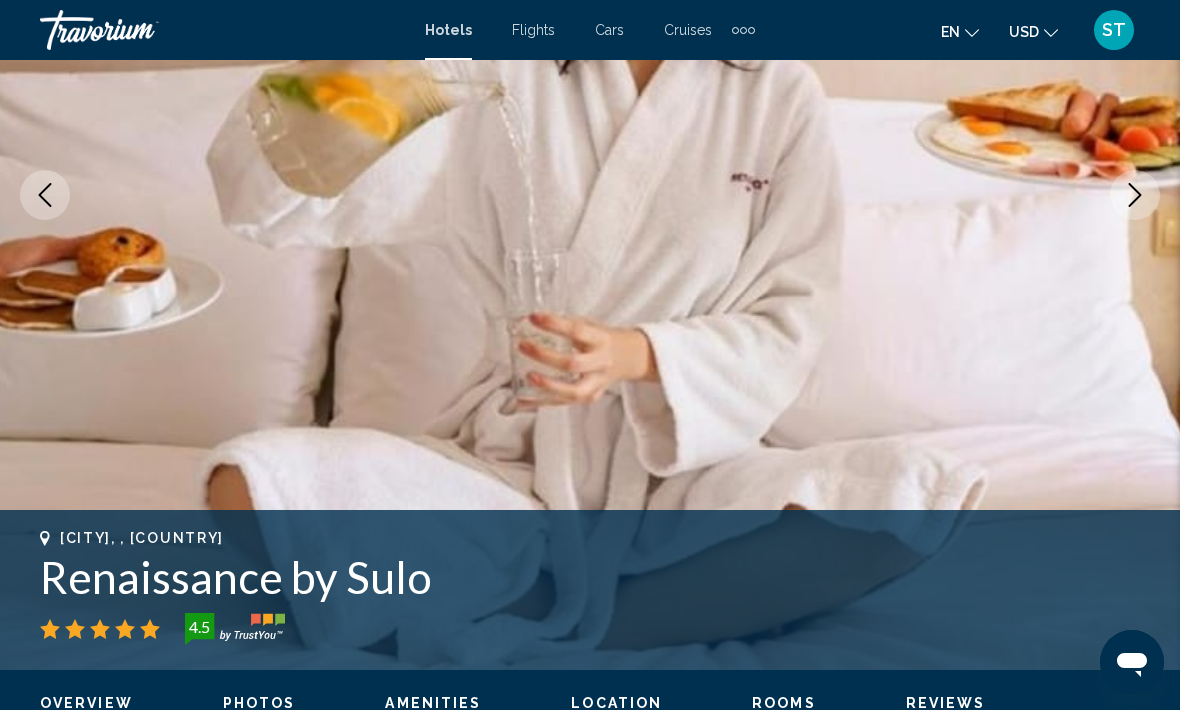 click 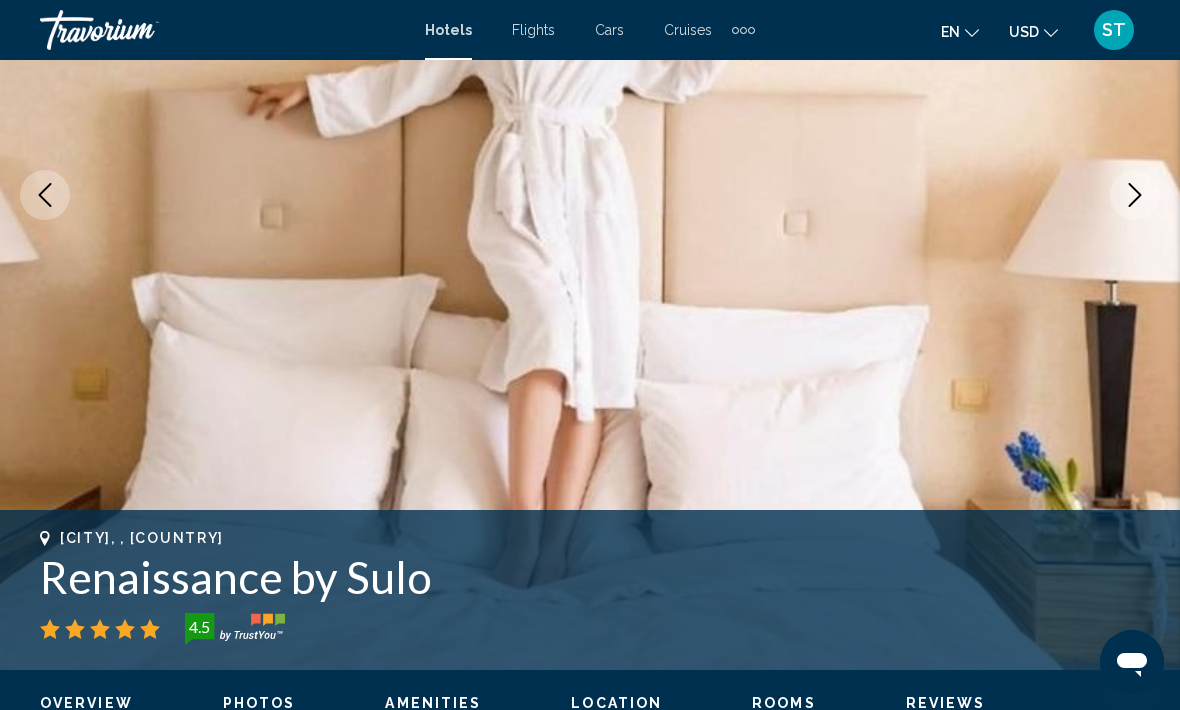 click 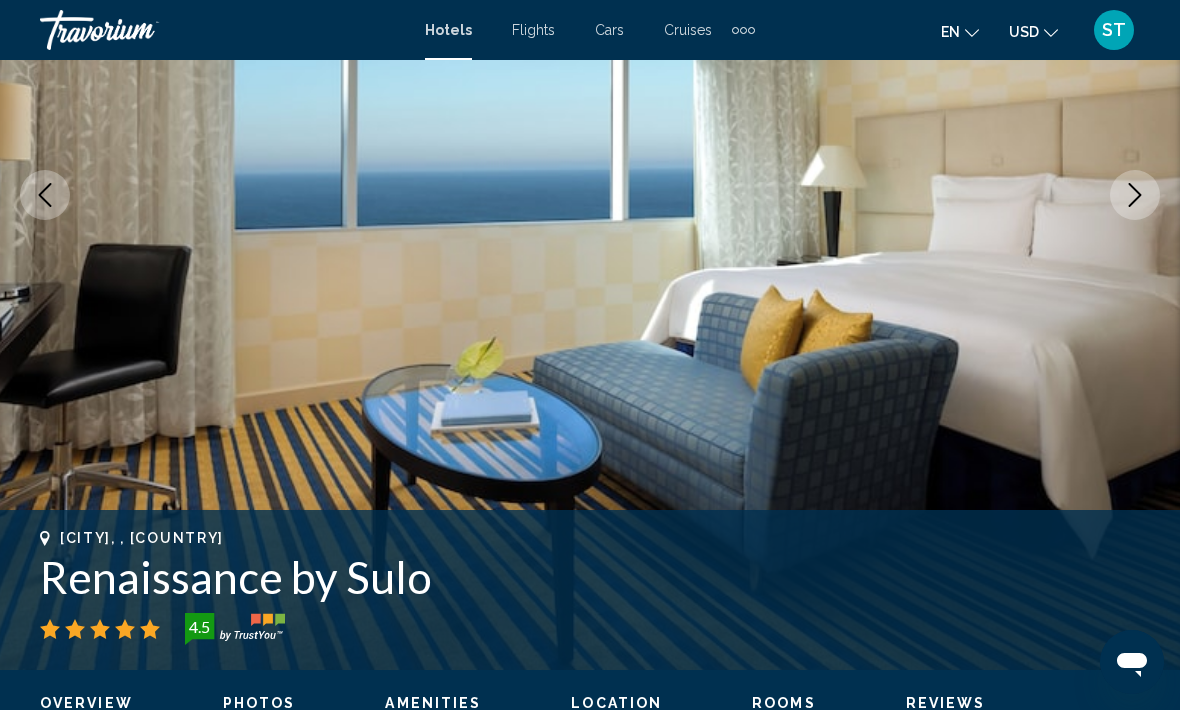 click at bounding box center (1135, 195) 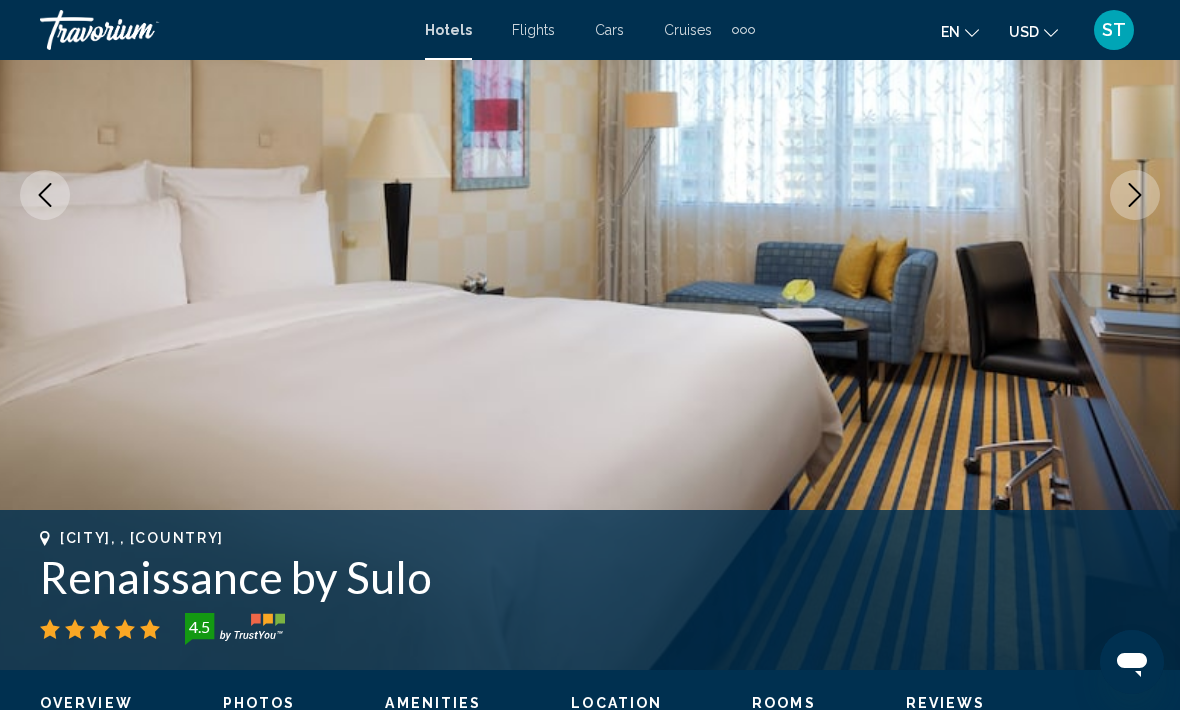 click at bounding box center (1135, 195) 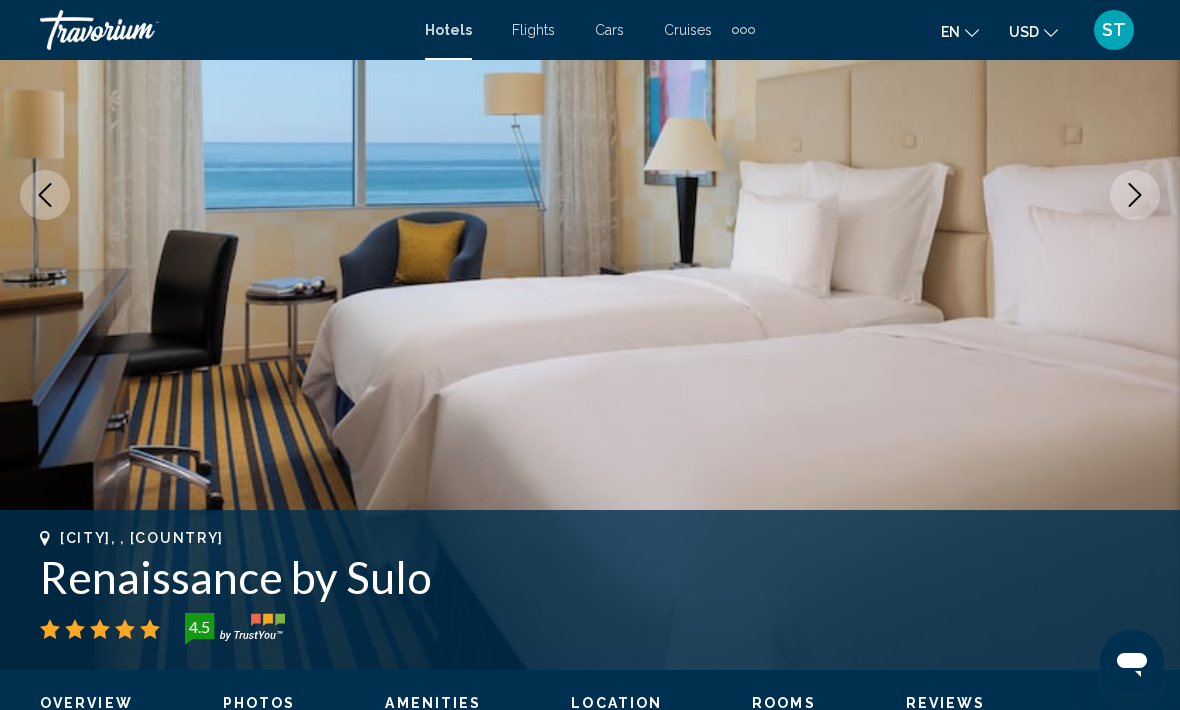 click at bounding box center (1135, 195) 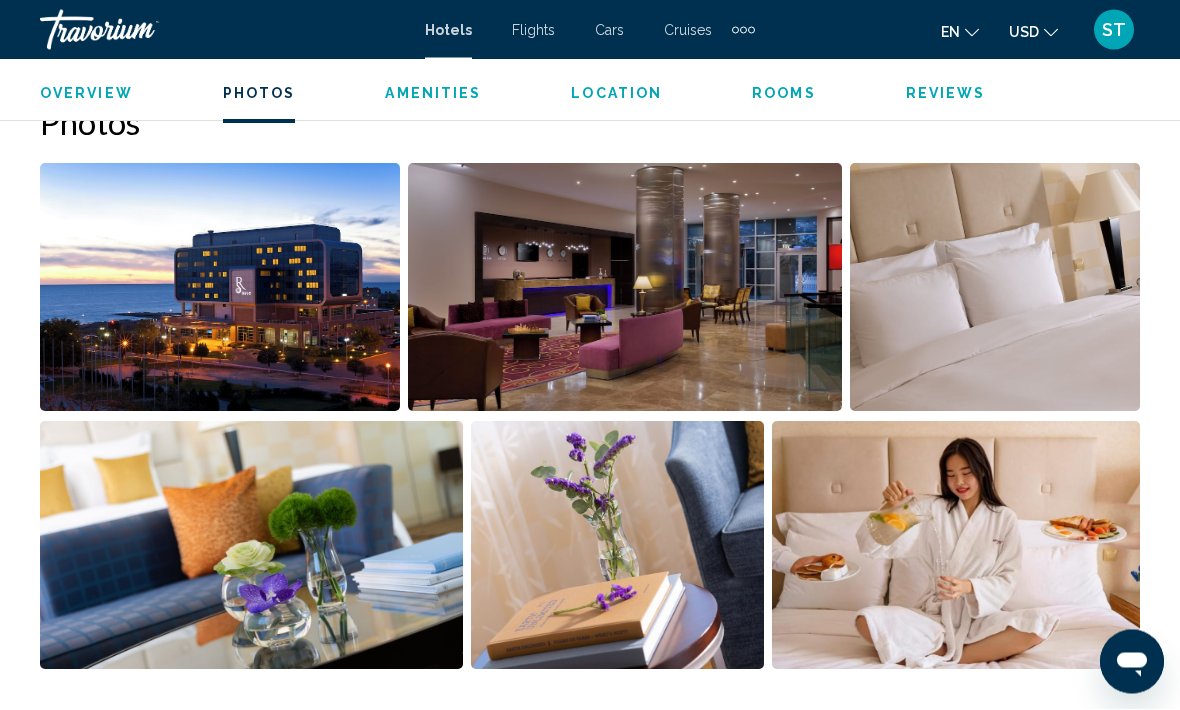scroll, scrollTop: 1318, scrollLeft: 0, axis: vertical 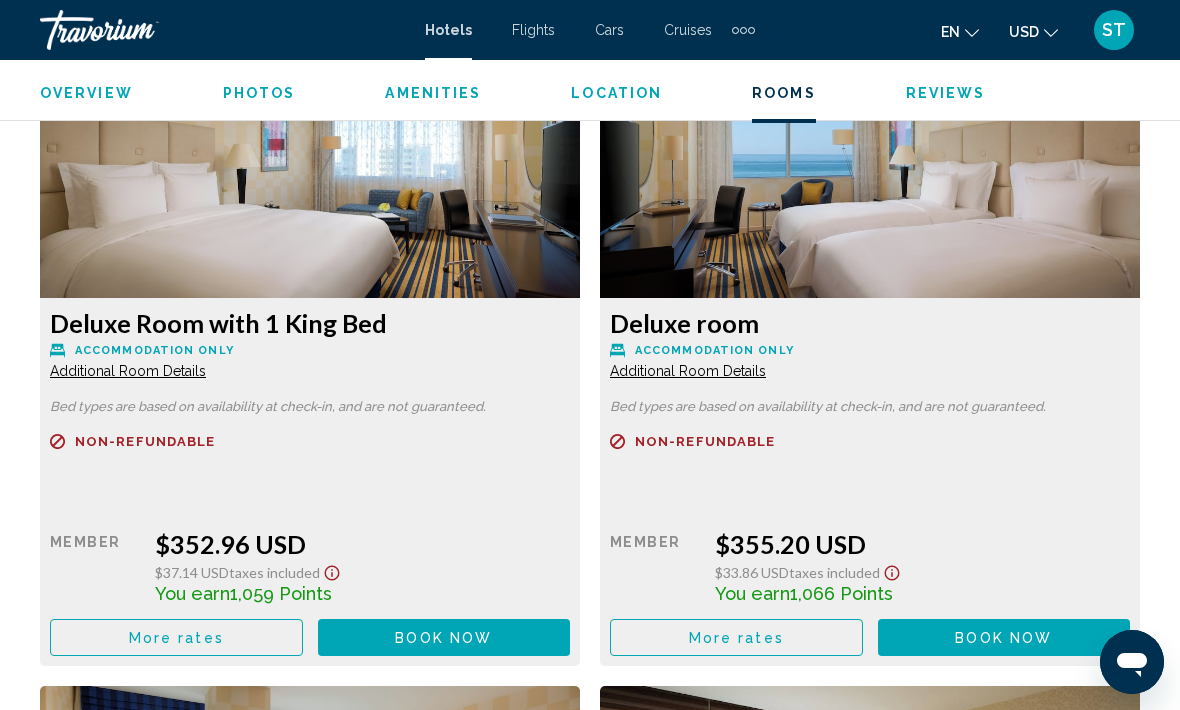 click on "More rates" at bounding box center (176, 637) 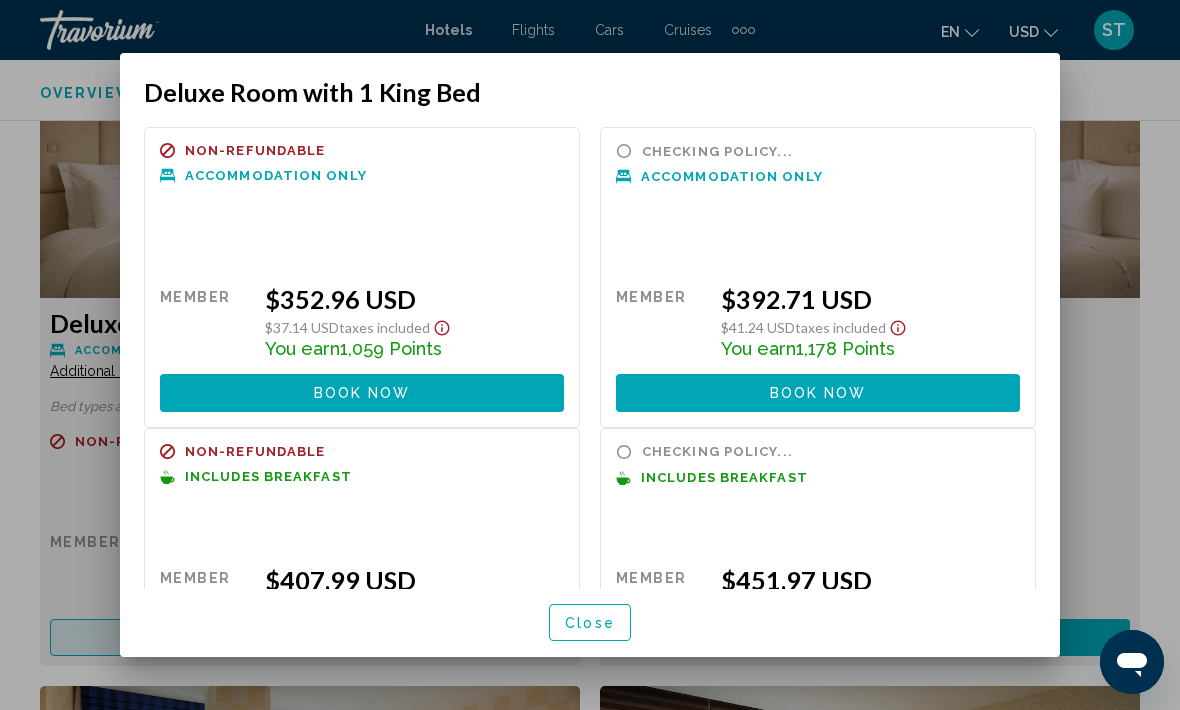 scroll, scrollTop: 0, scrollLeft: 0, axis: both 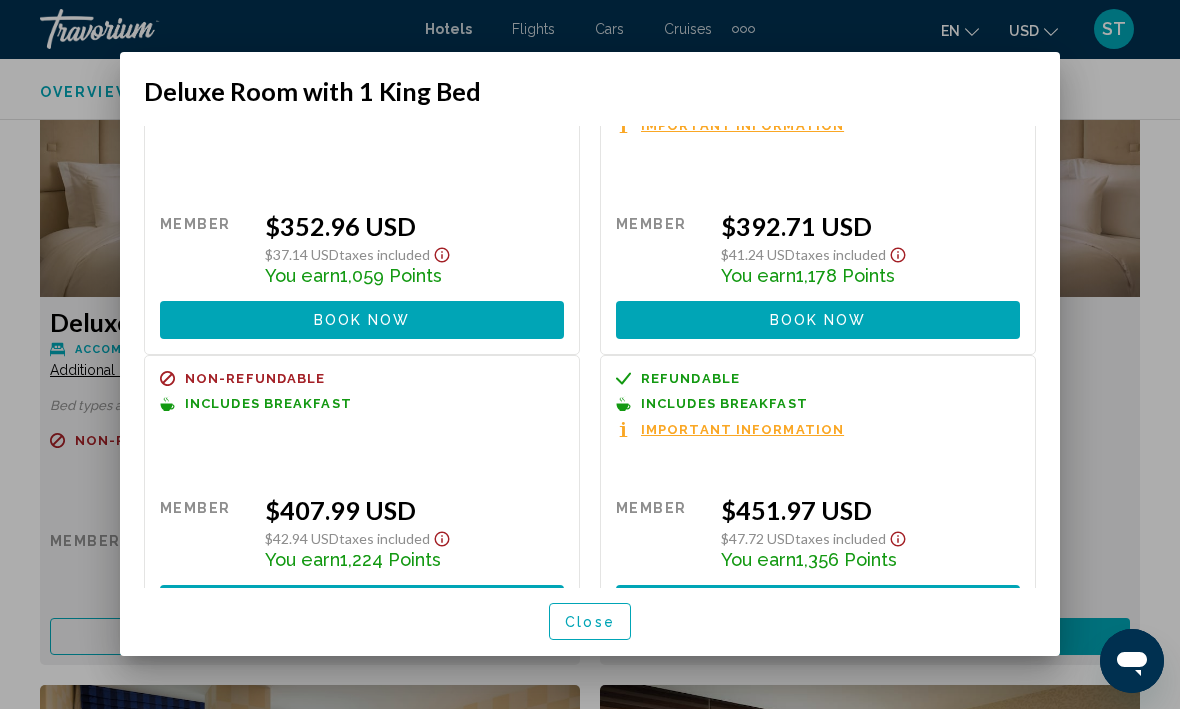 click on "Close" at bounding box center [590, 623] 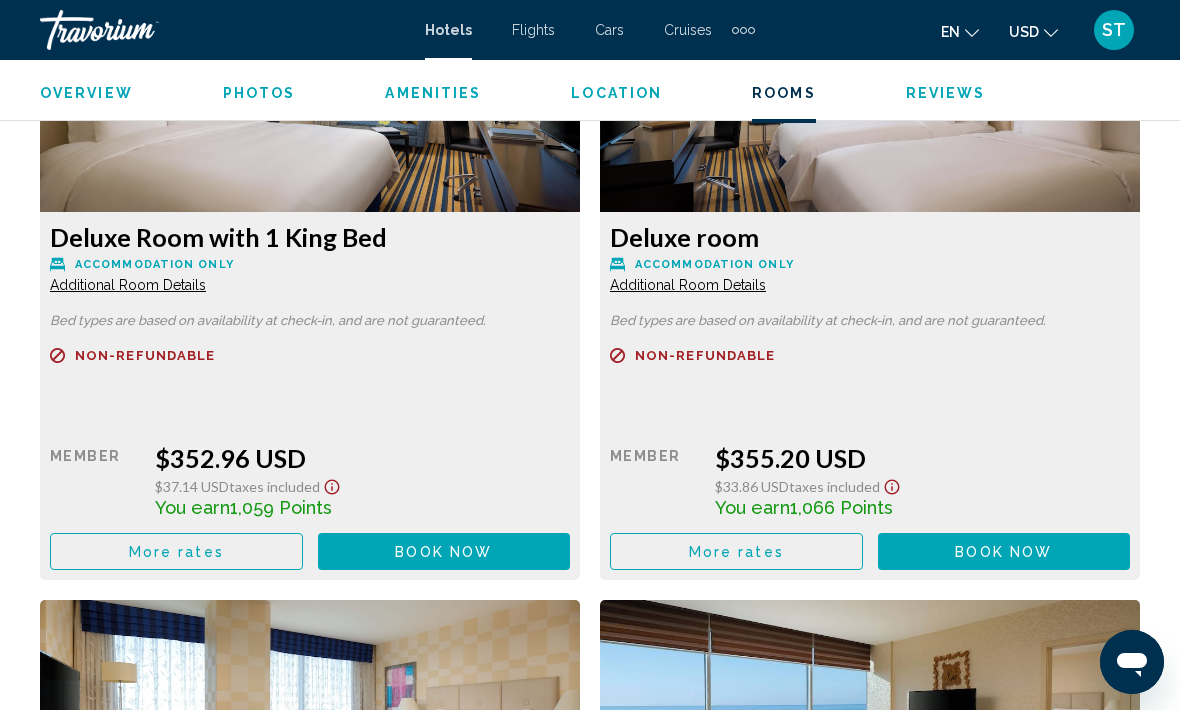scroll, scrollTop: 3191, scrollLeft: 0, axis: vertical 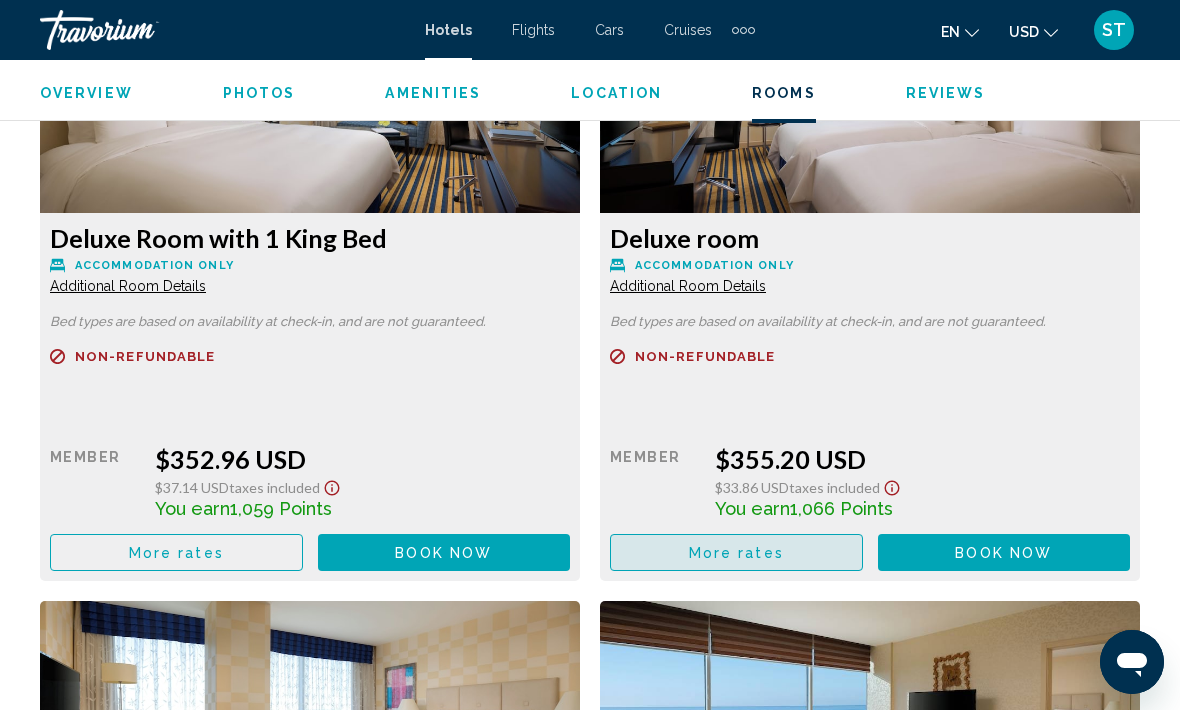 click on "More rates" at bounding box center (176, 552) 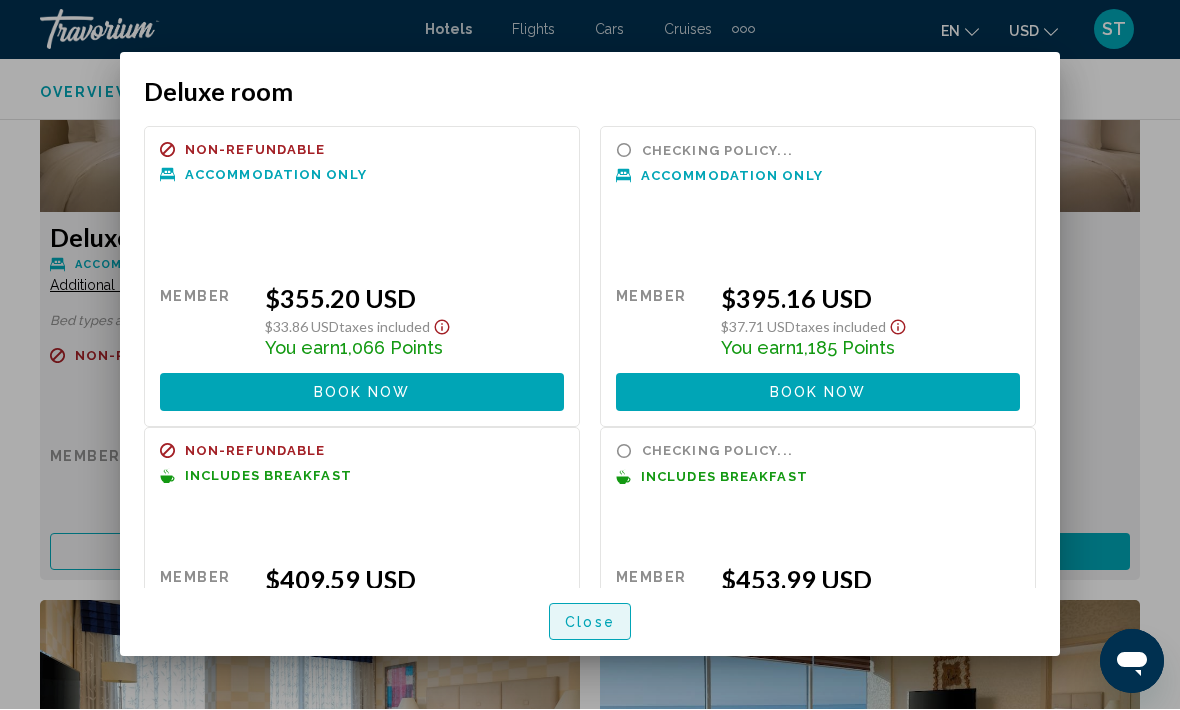 click on "Close" at bounding box center (590, 622) 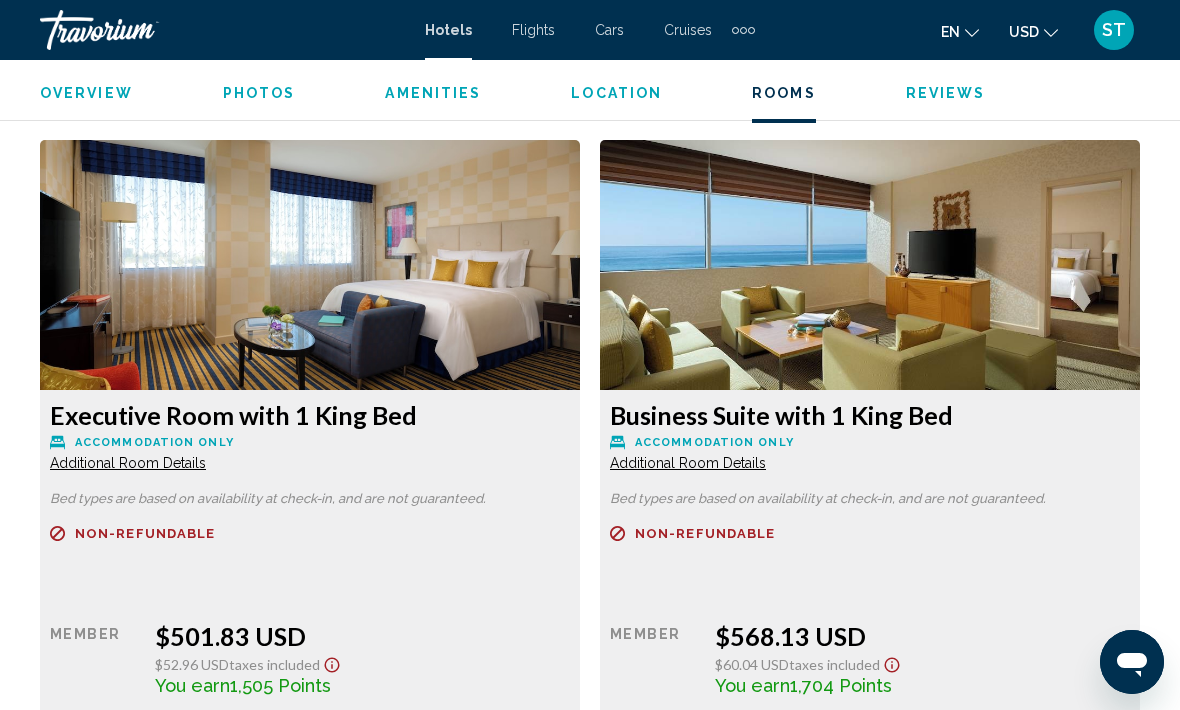 scroll, scrollTop: 3657, scrollLeft: 0, axis: vertical 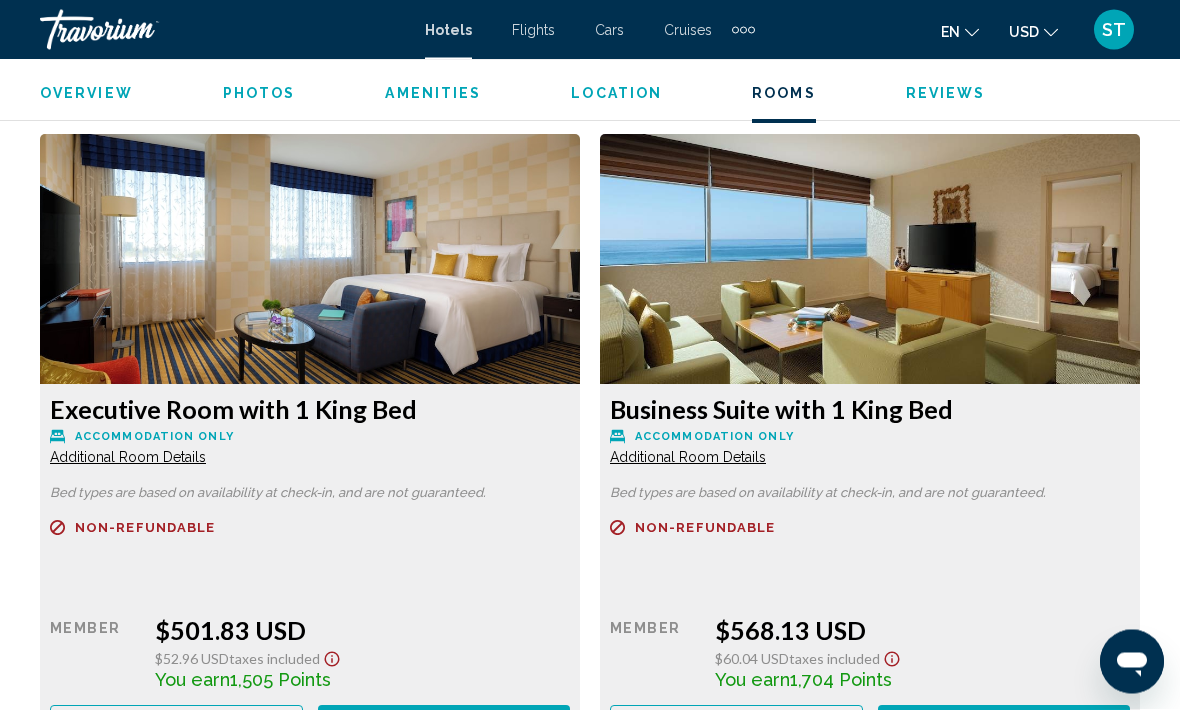 click on "More rates" at bounding box center (176, 86) 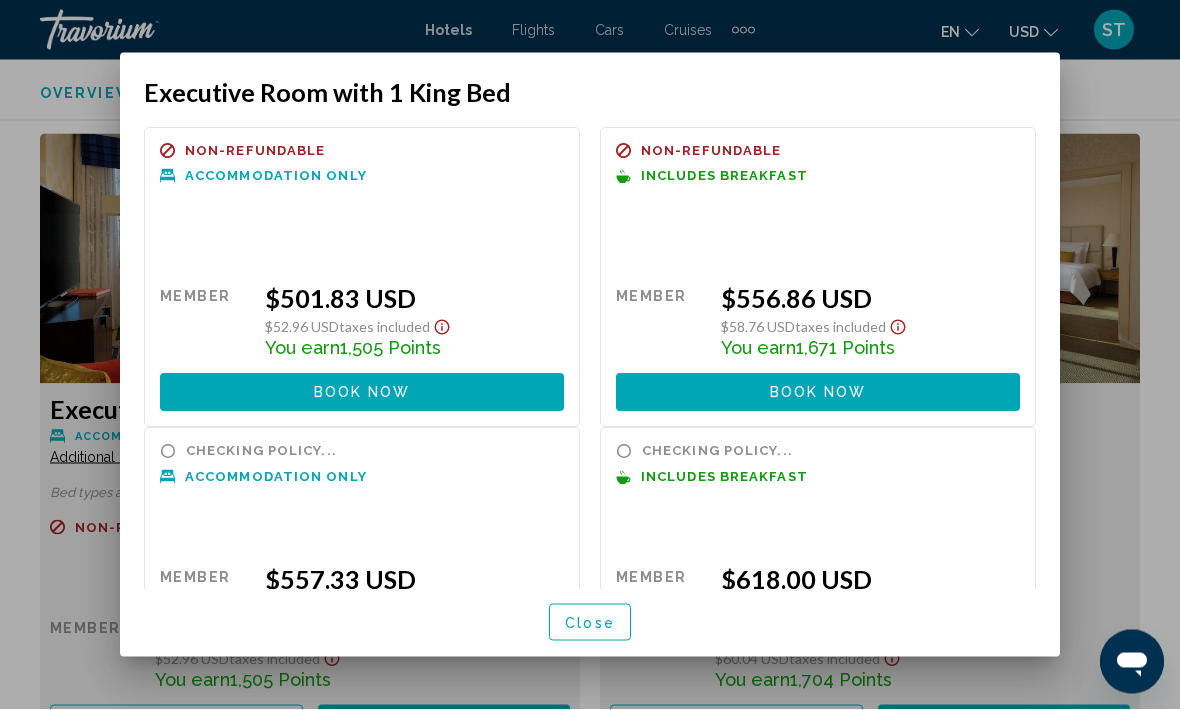 scroll, scrollTop: 0, scrollLeft: 0, axis: both 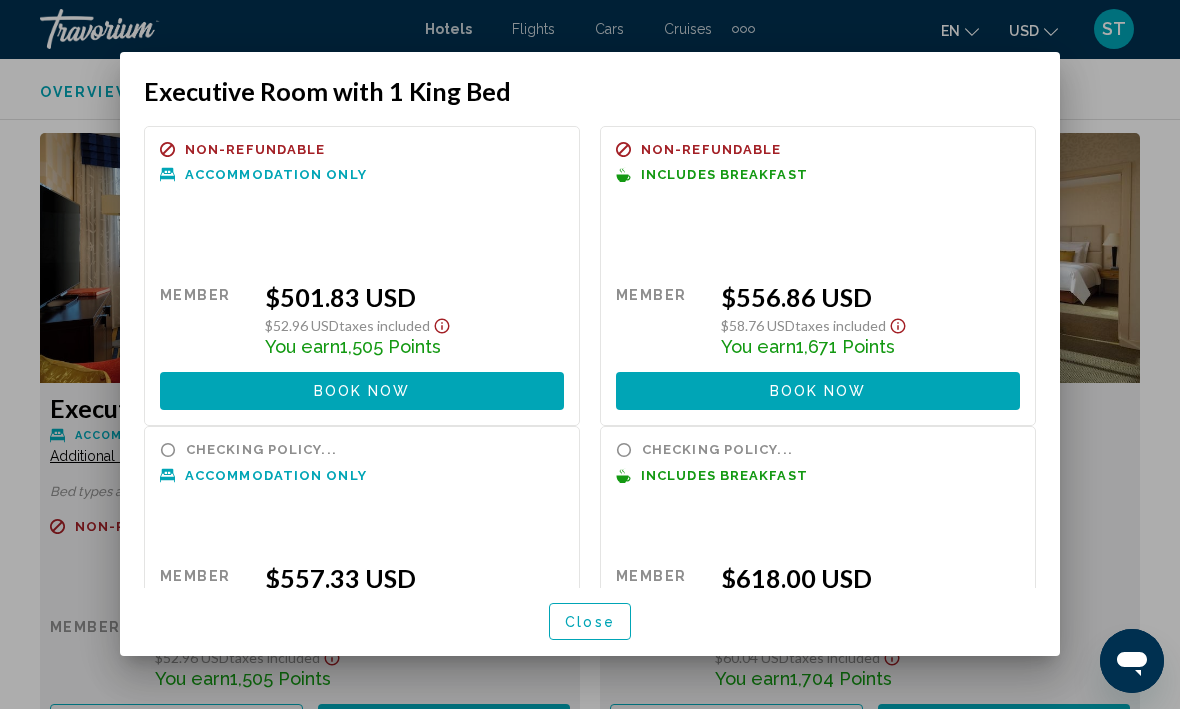 click on "Close" at bounding box center [590, 622] 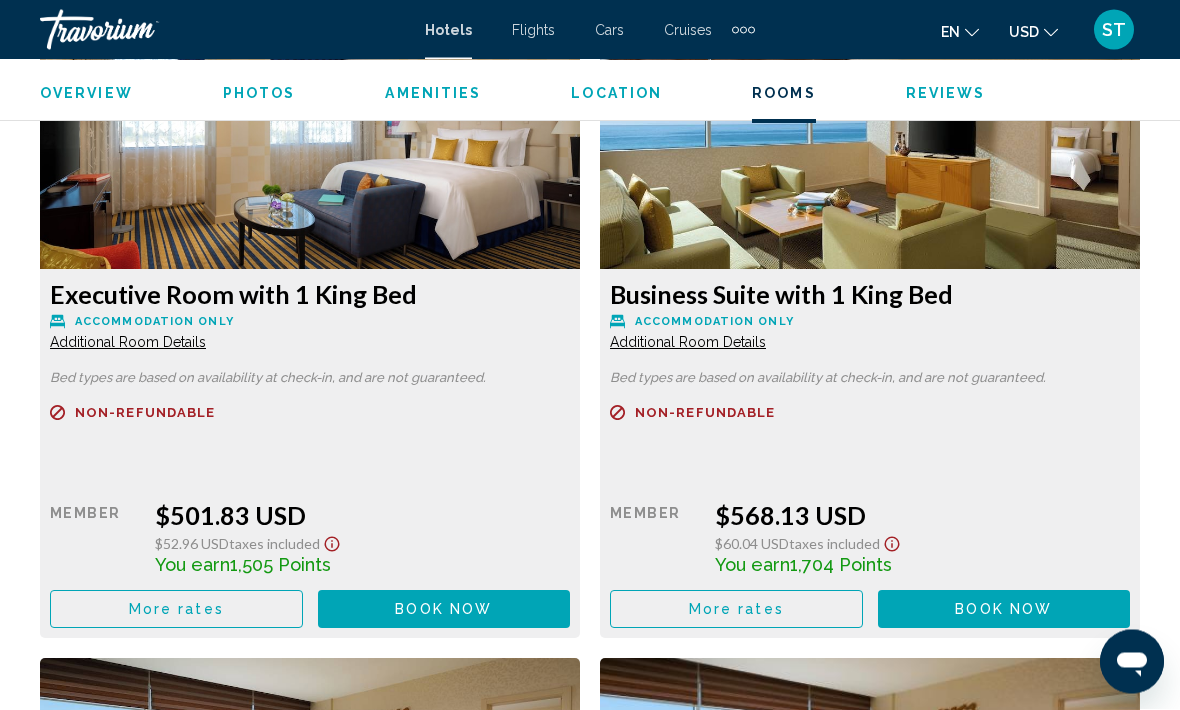 scroll, scrollTop: 3773, scrollLeft: 0, axis: vertical 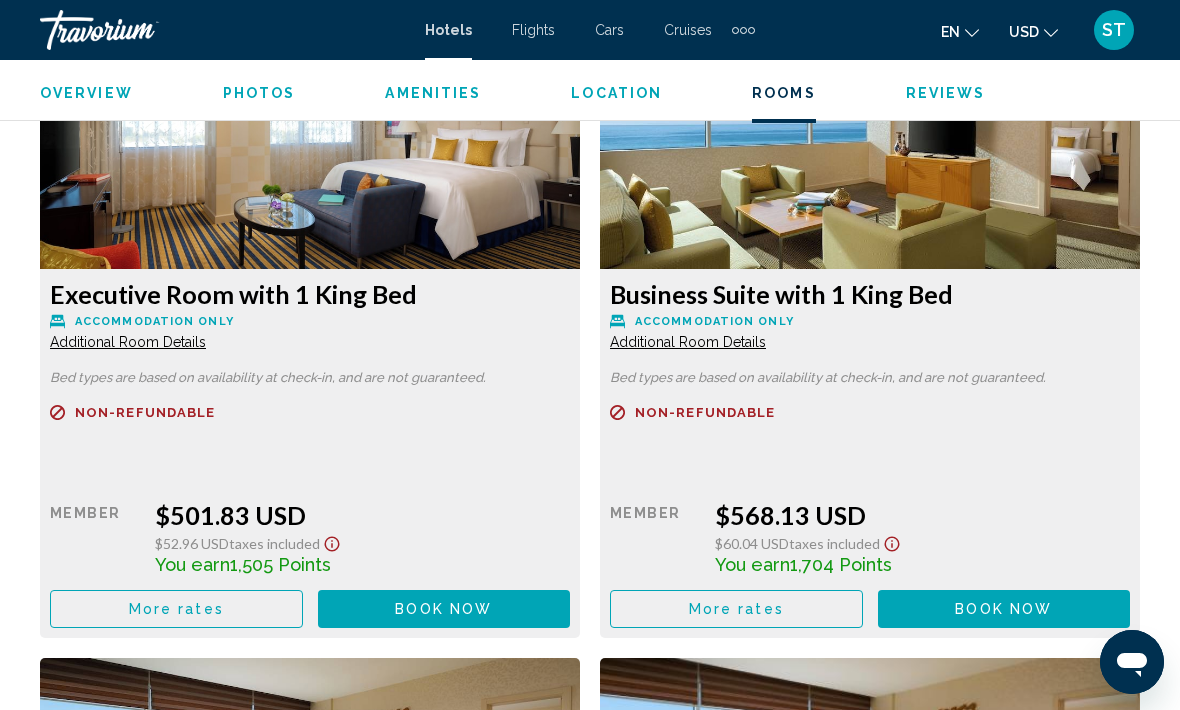 click on "More rates" at bounding box center [176, -29] 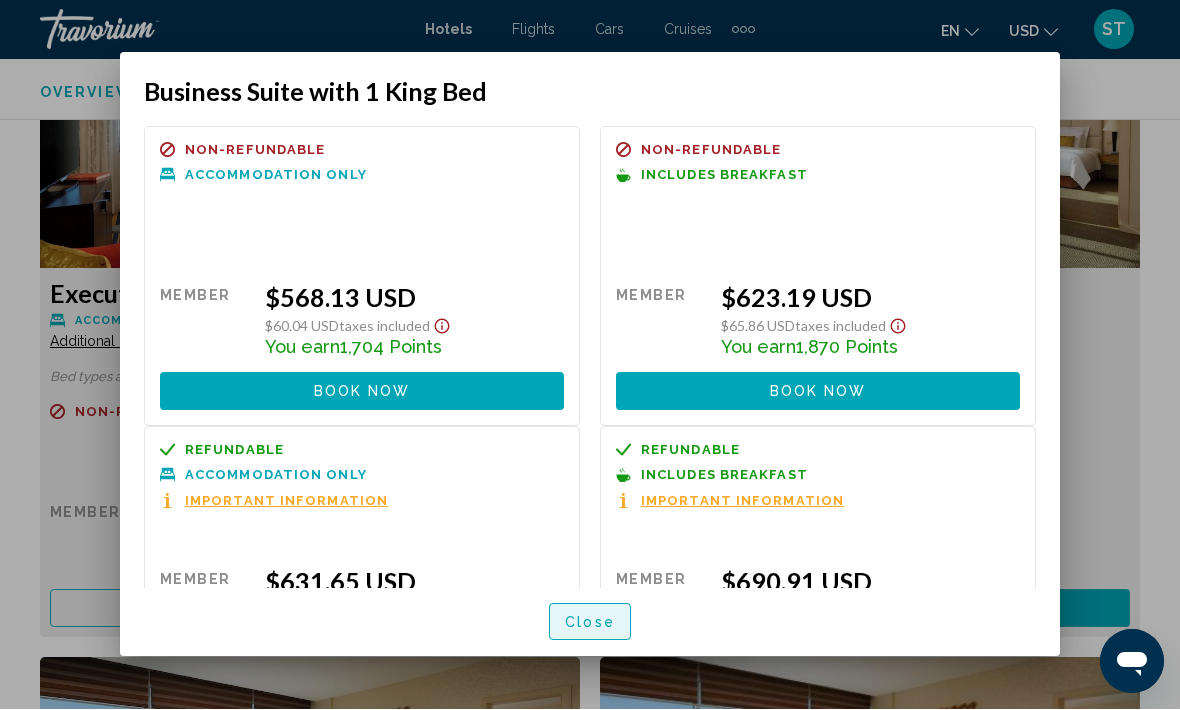 click on "Close" at bounding box center (590, 623) 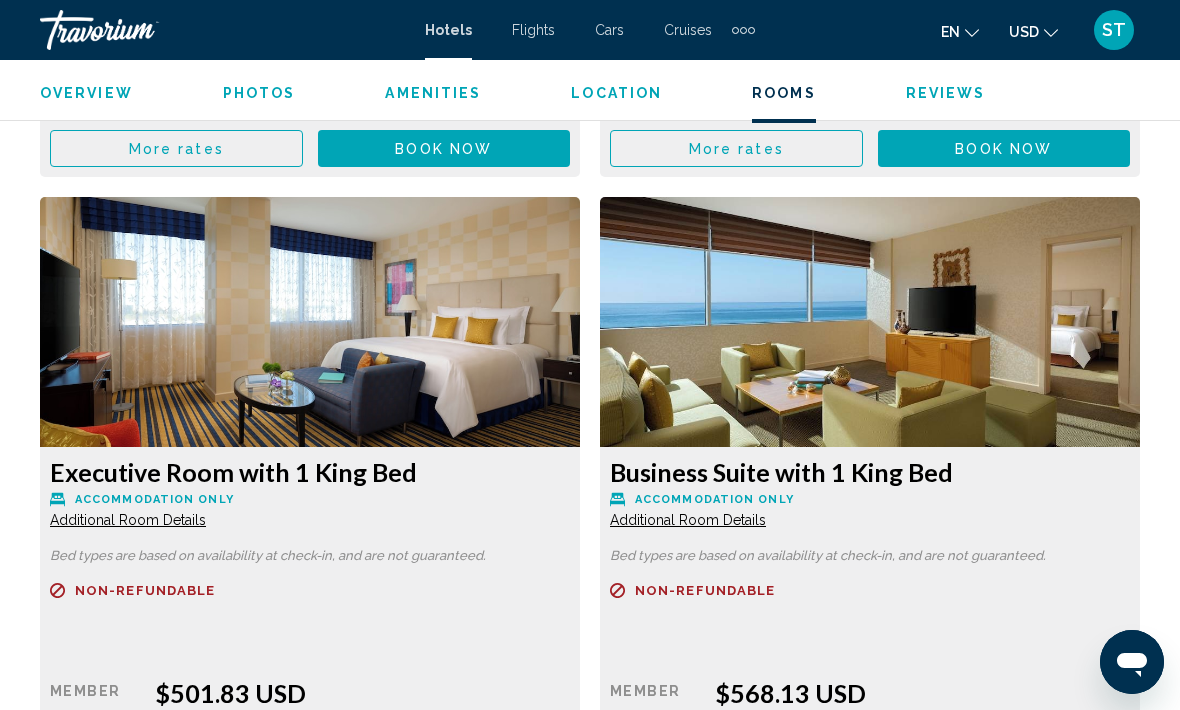 scroll, scrollTop: 3922, scrollLeft: 0, axis: vertical 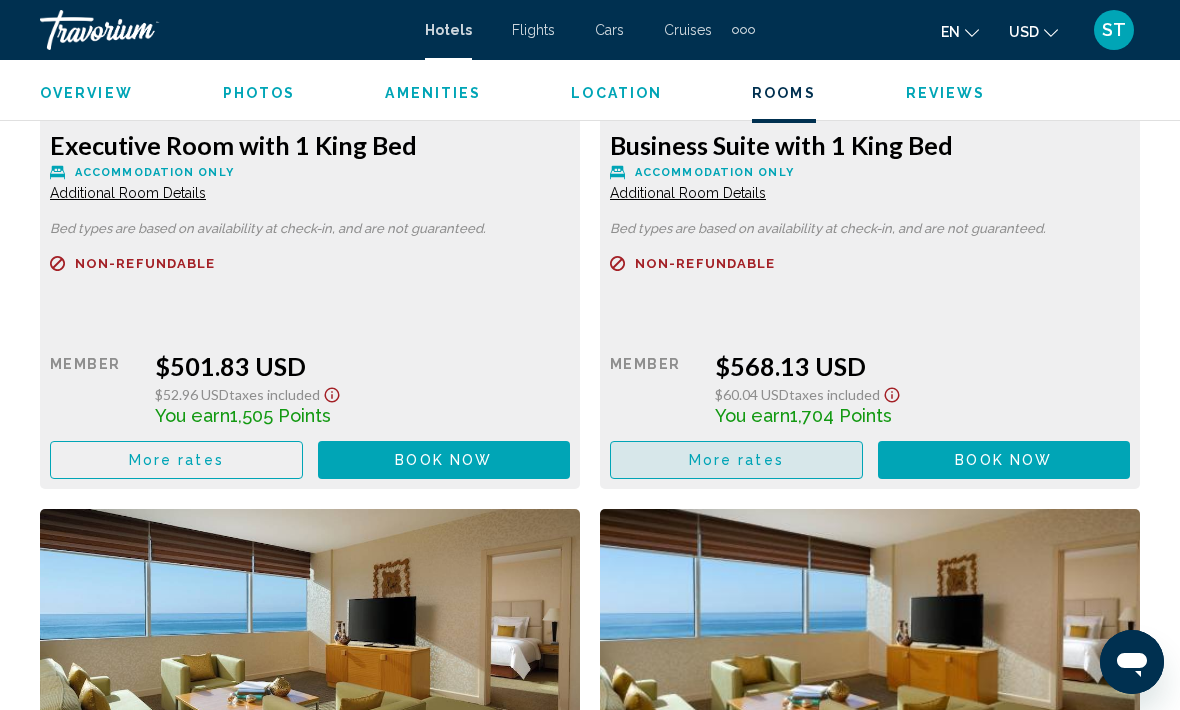 click on "More rates" at bounding box center [176, -178] 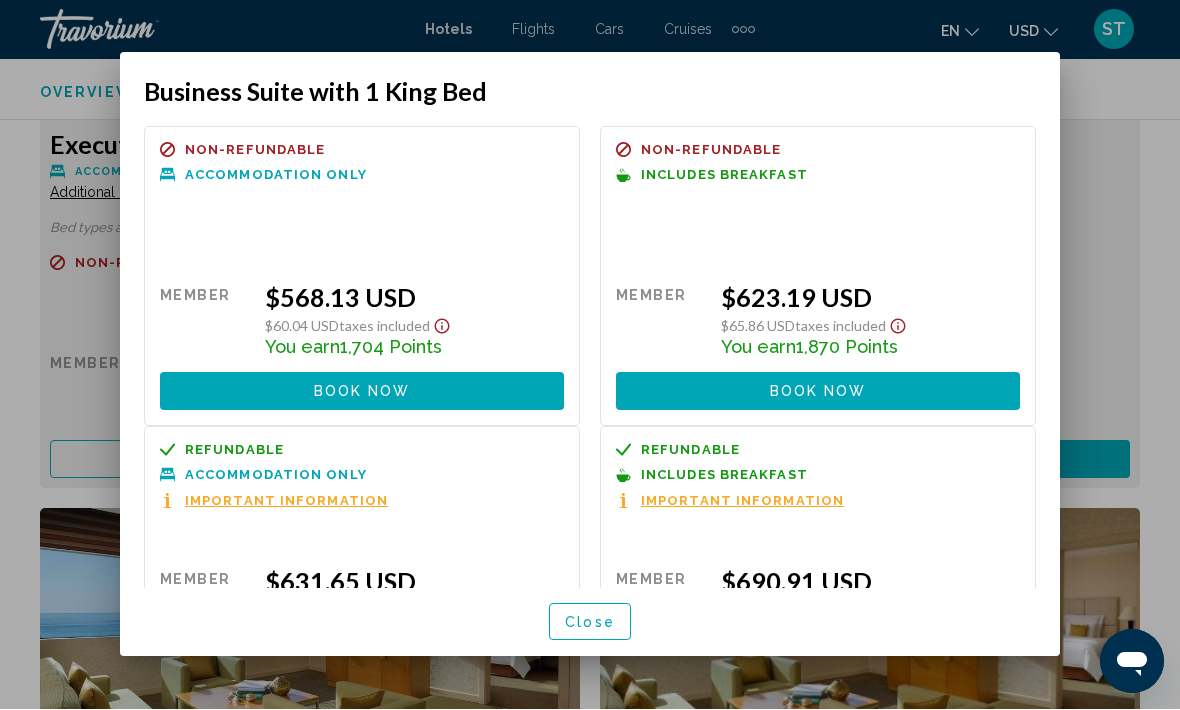 click on "Close" at bounding box center [590, 623] 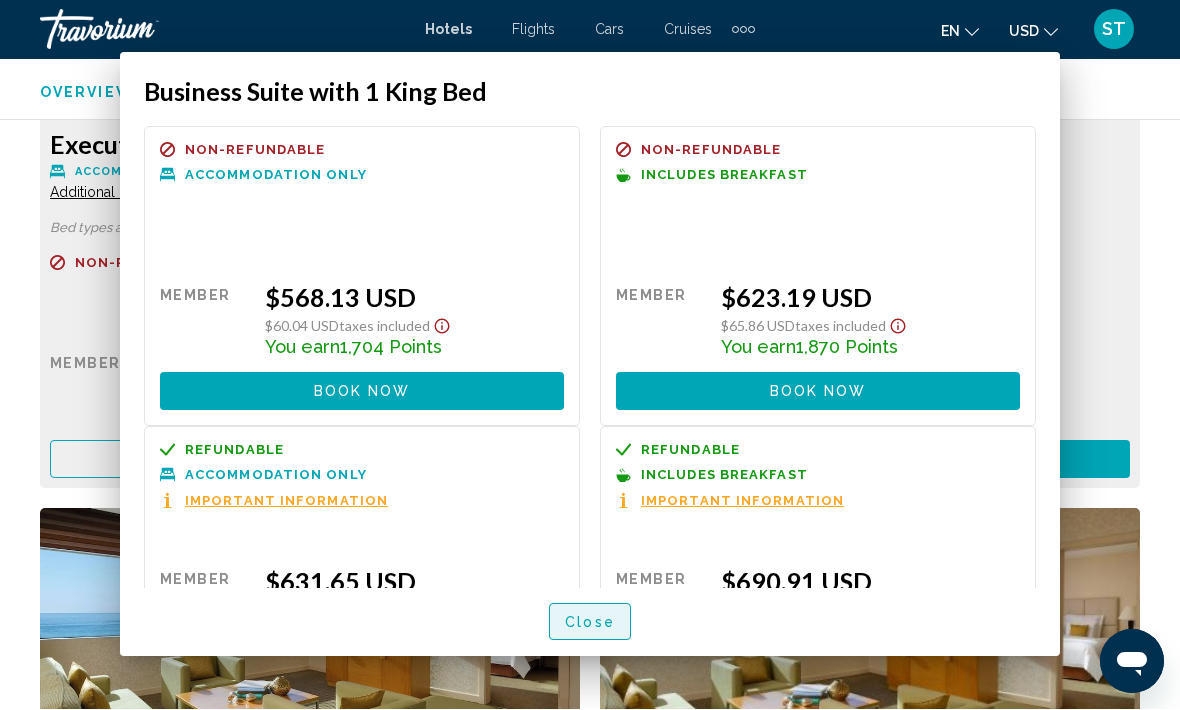 scroll, scrollTop: 3922, scrollLeft: 0, axis: vertical 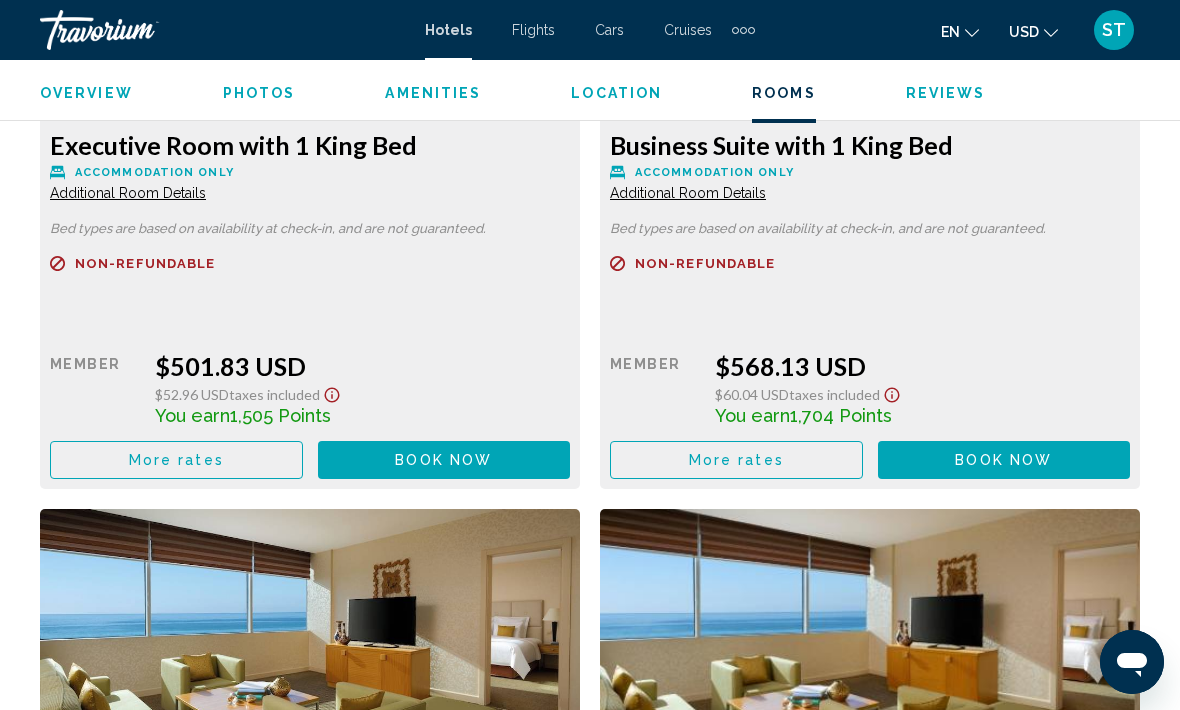 click on "More rates" at bounding box center (176, -179) 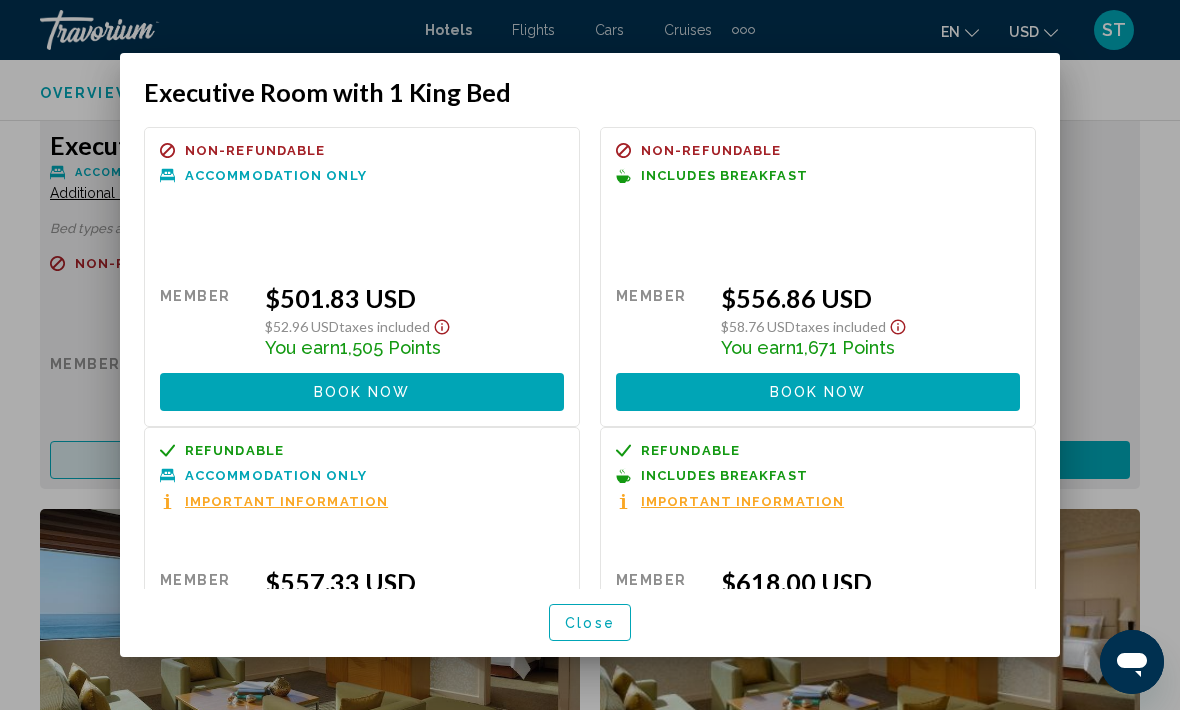 scroll, scrollTop: 0, scrollLeft: 0, axis: both 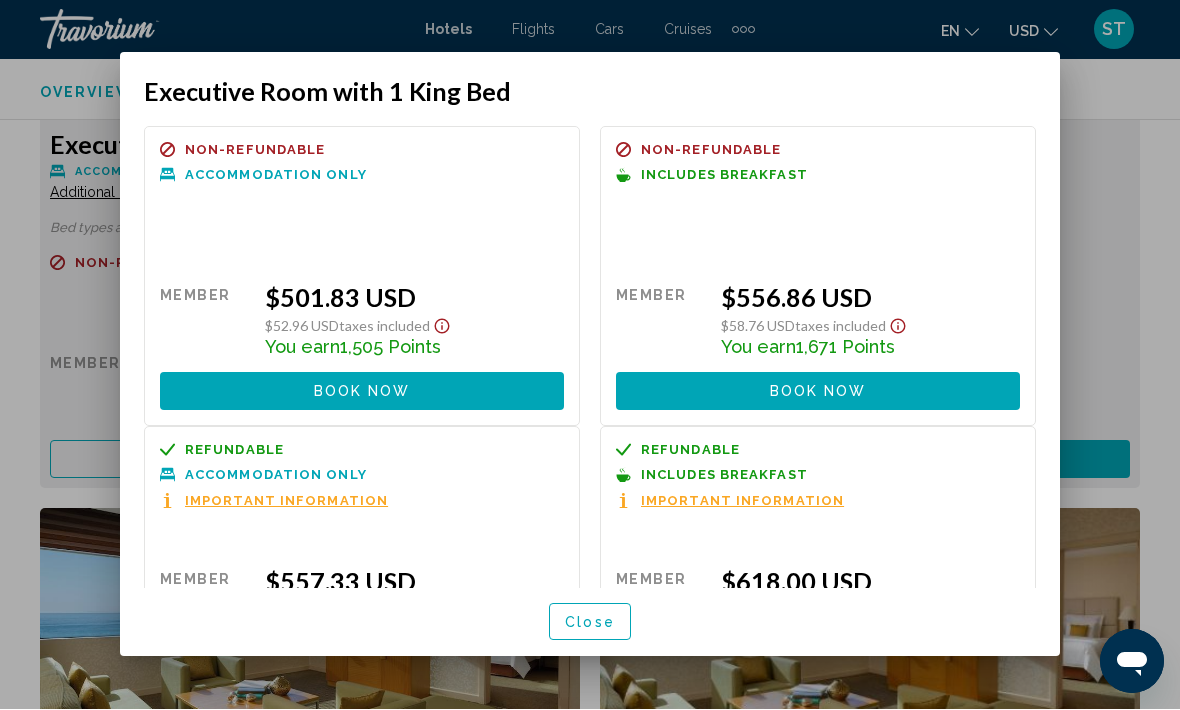 click on "Close" at bounding box center [590, 623] 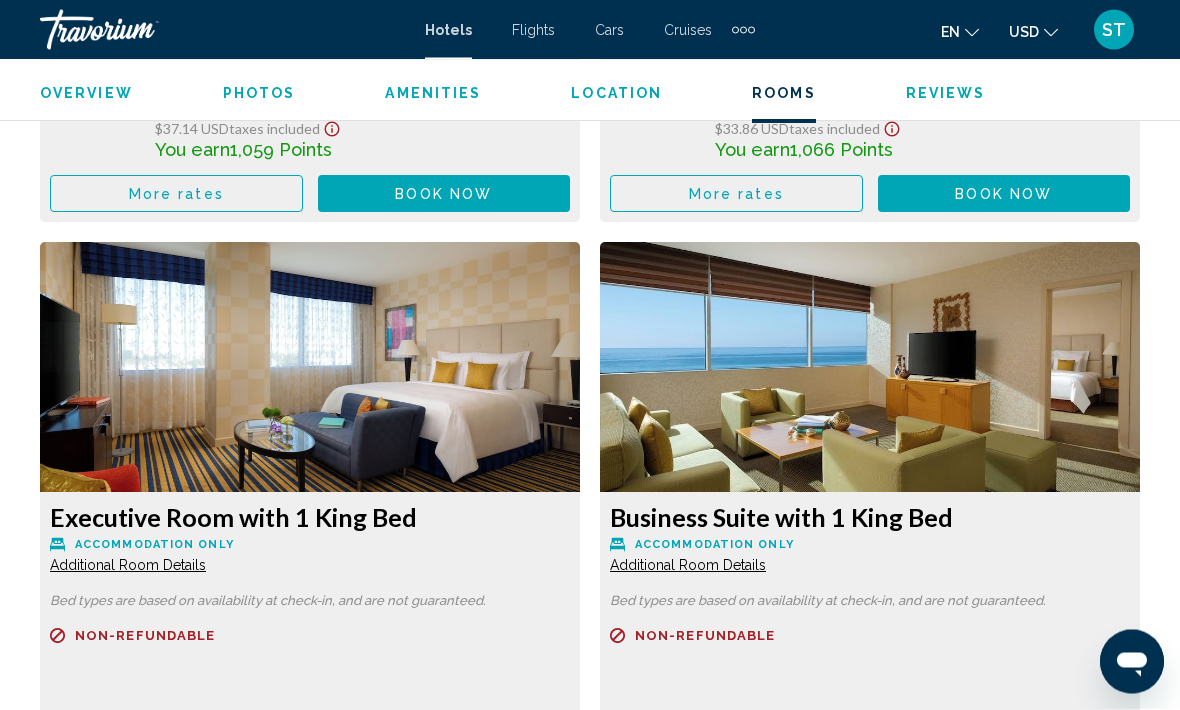 scroll, scrollTop: 3550, scrollLeft: 0, axis: vertical 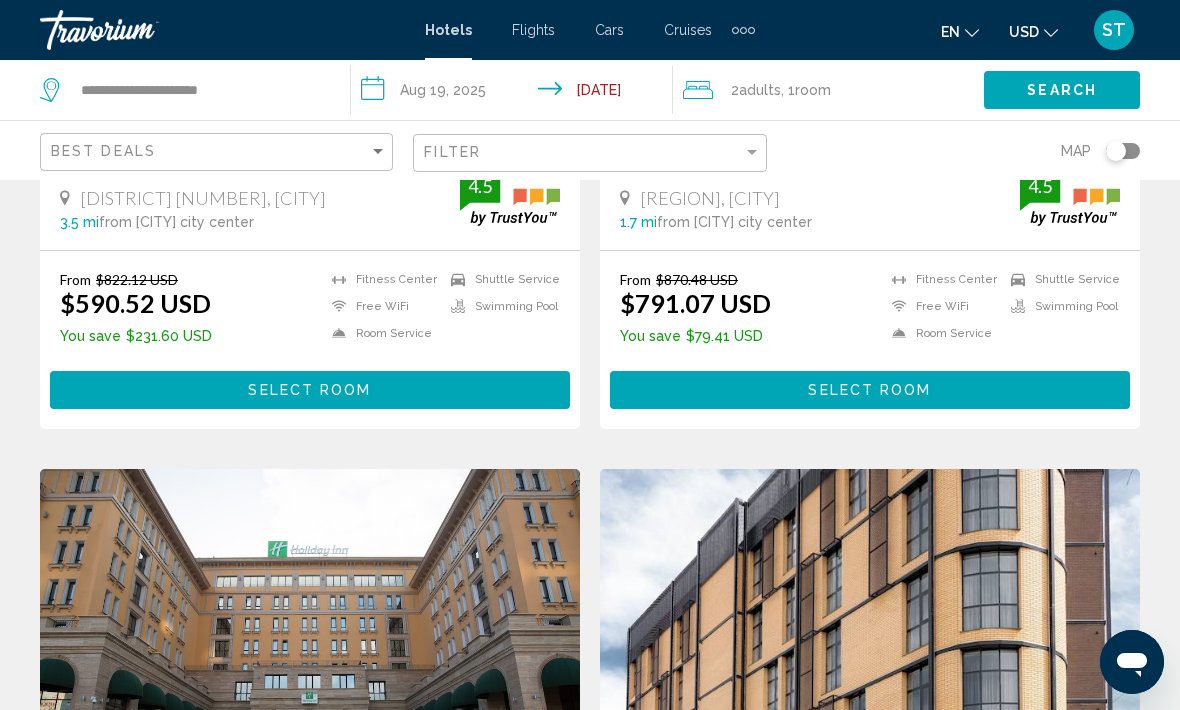 click on "Select Room" at bounding box center (869, 389) 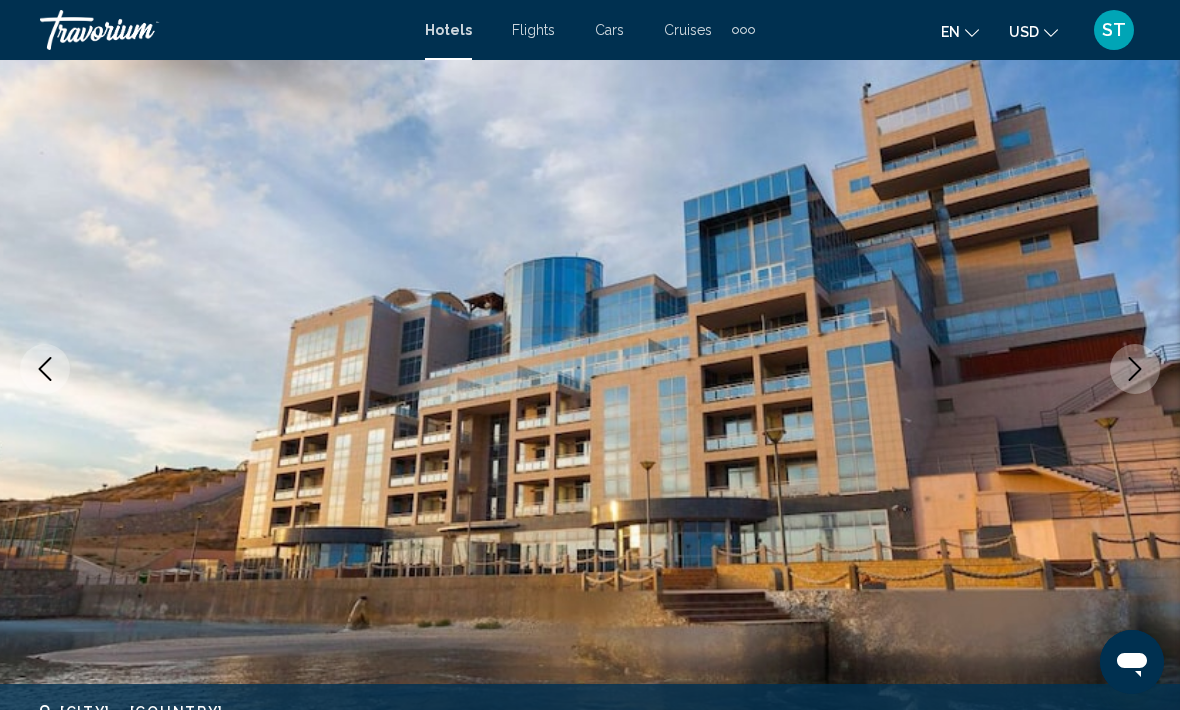 scroll, scrollTop: 401, scrollLeft: 0, axis: vertical 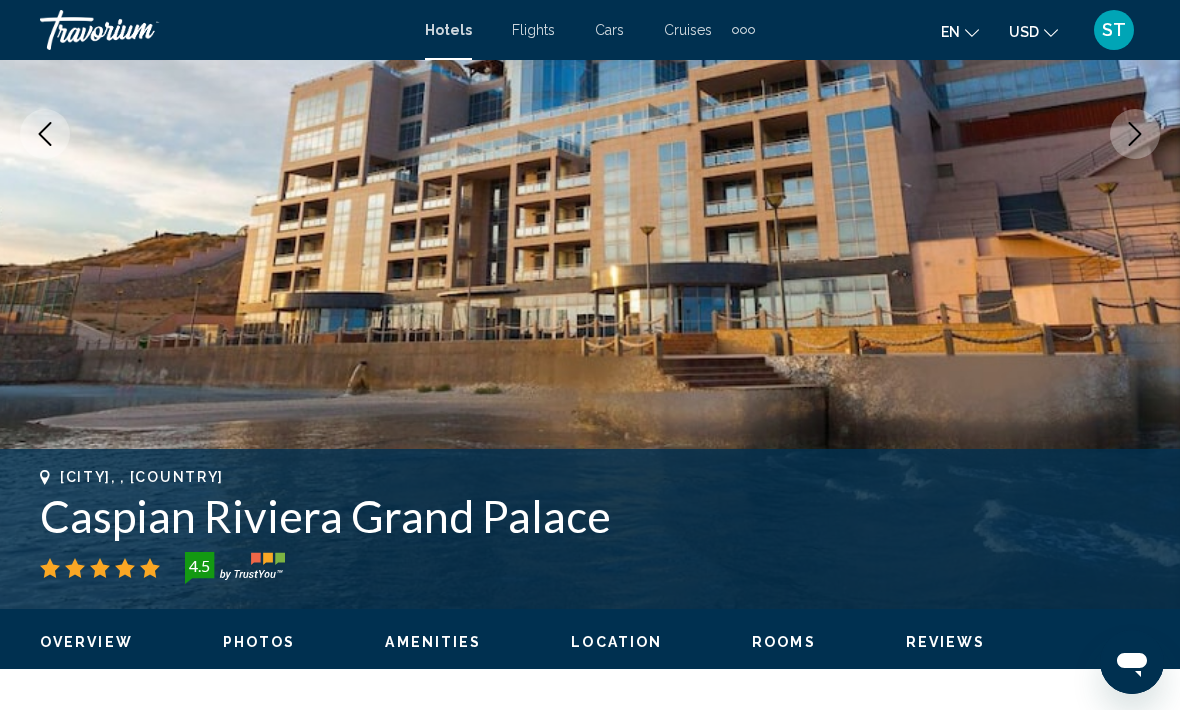 click 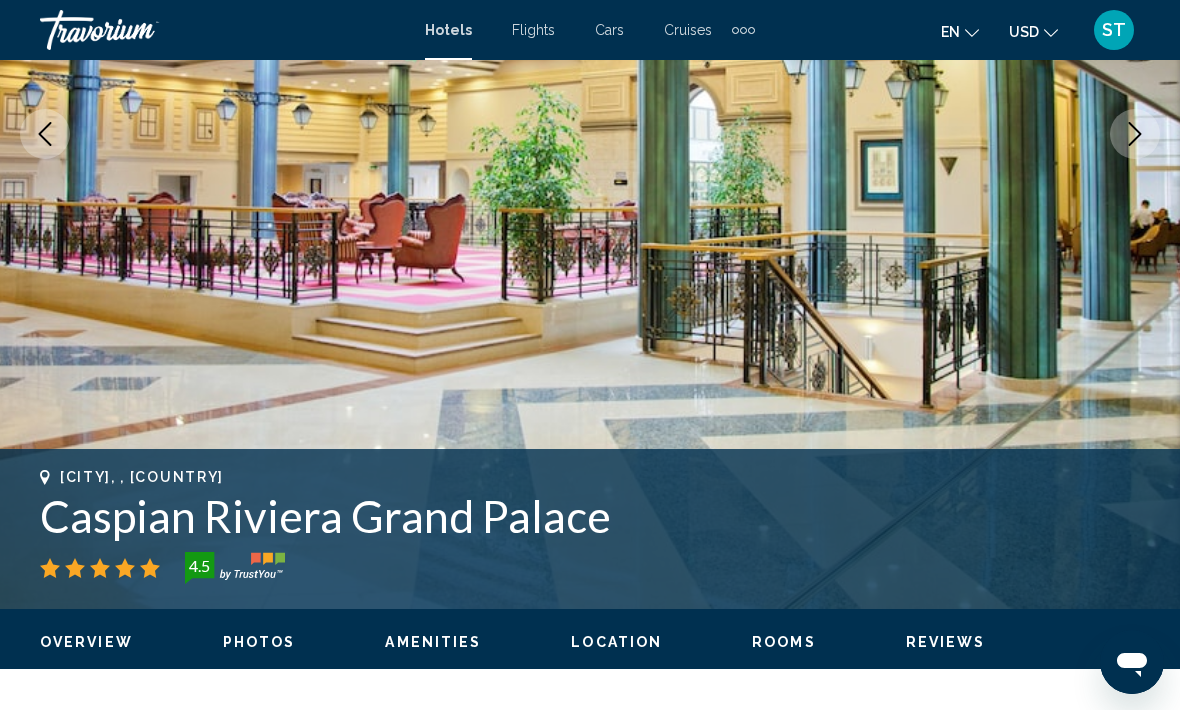 click 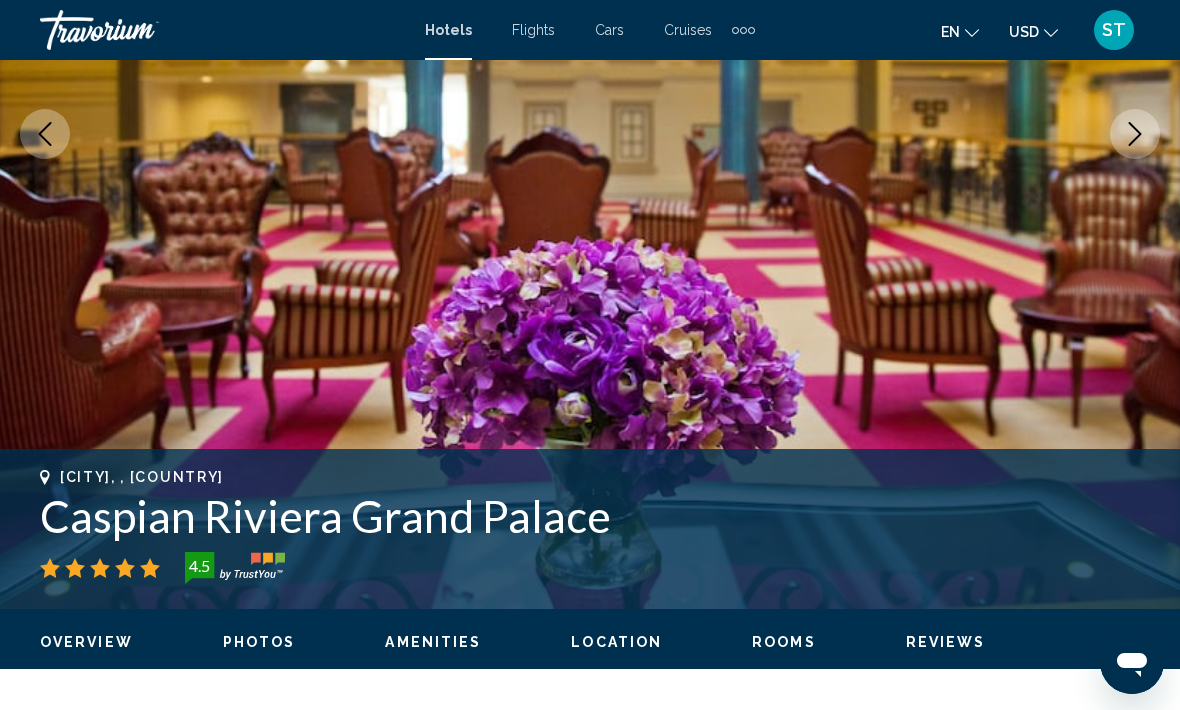 click 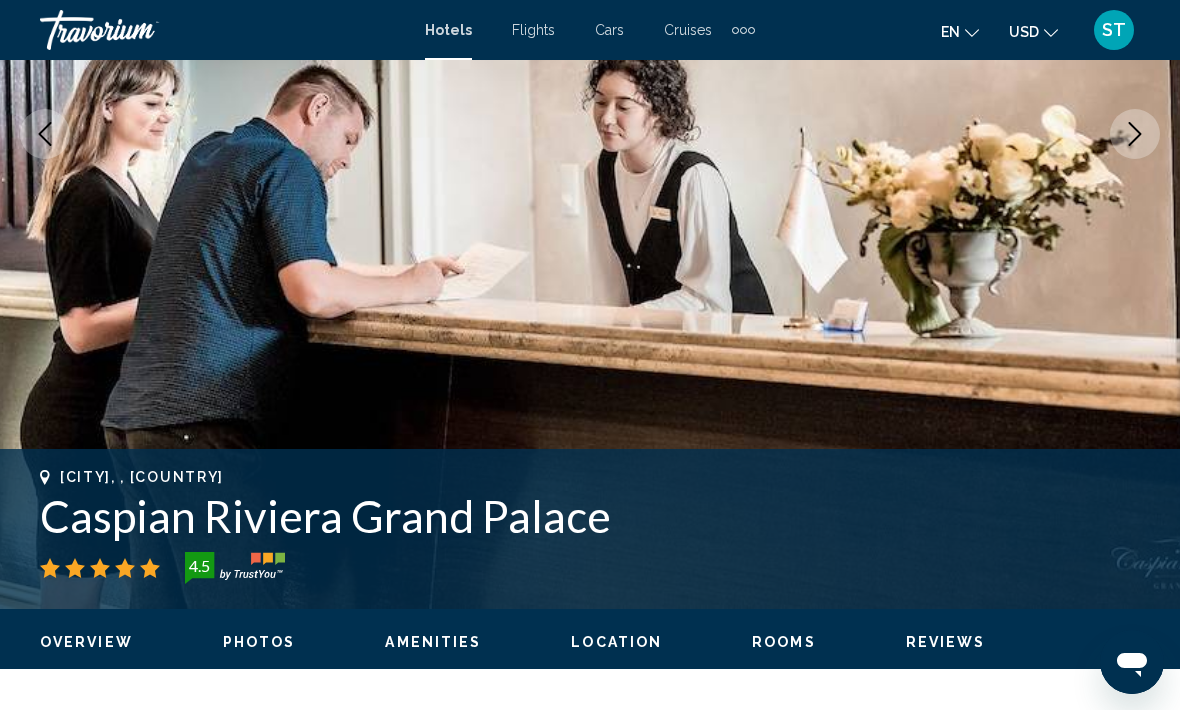 click at bounding box center (590, 134) 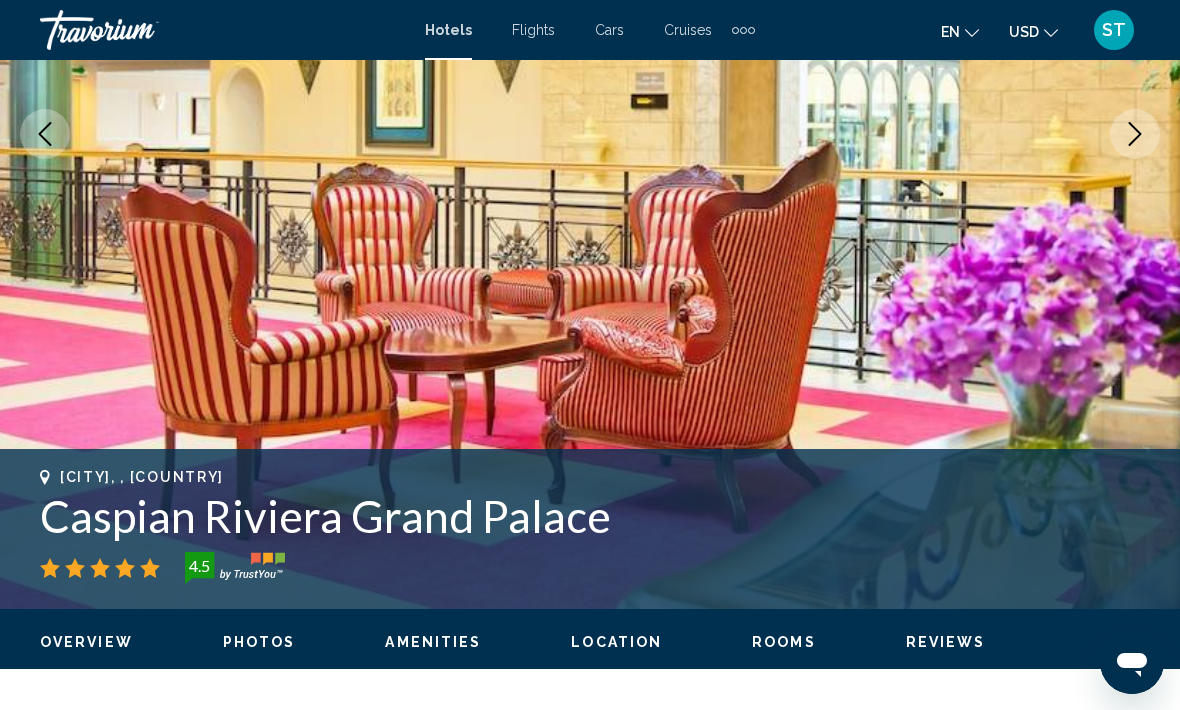 click 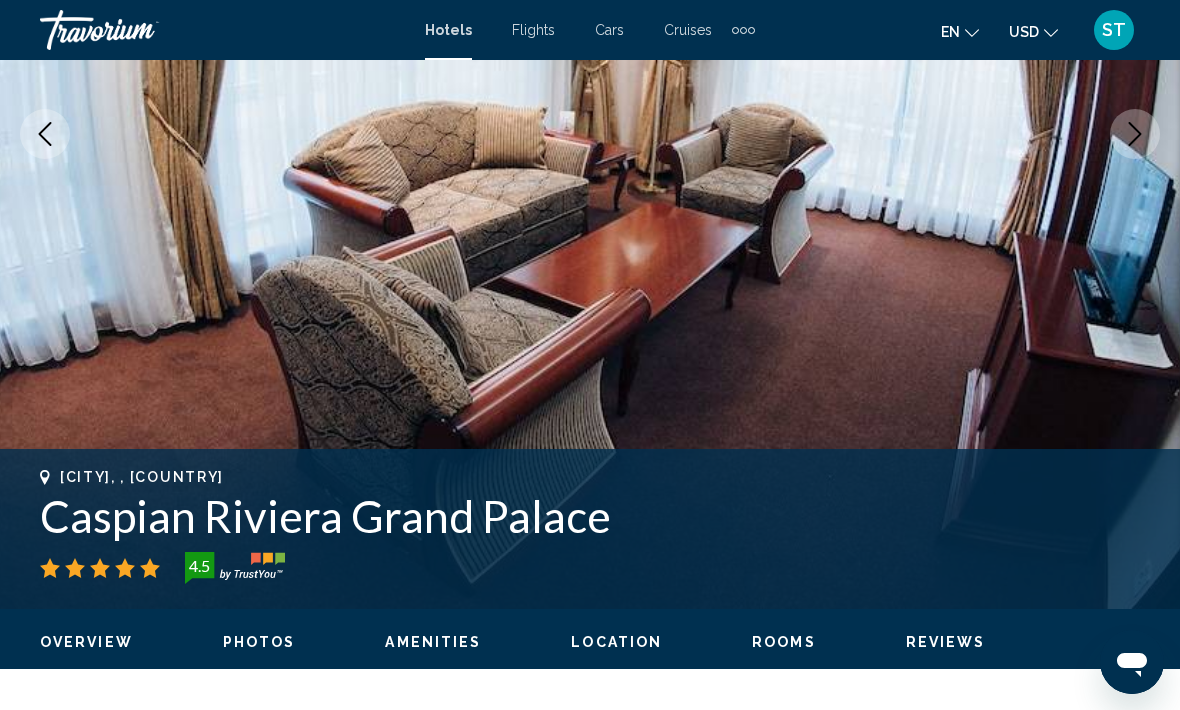 click 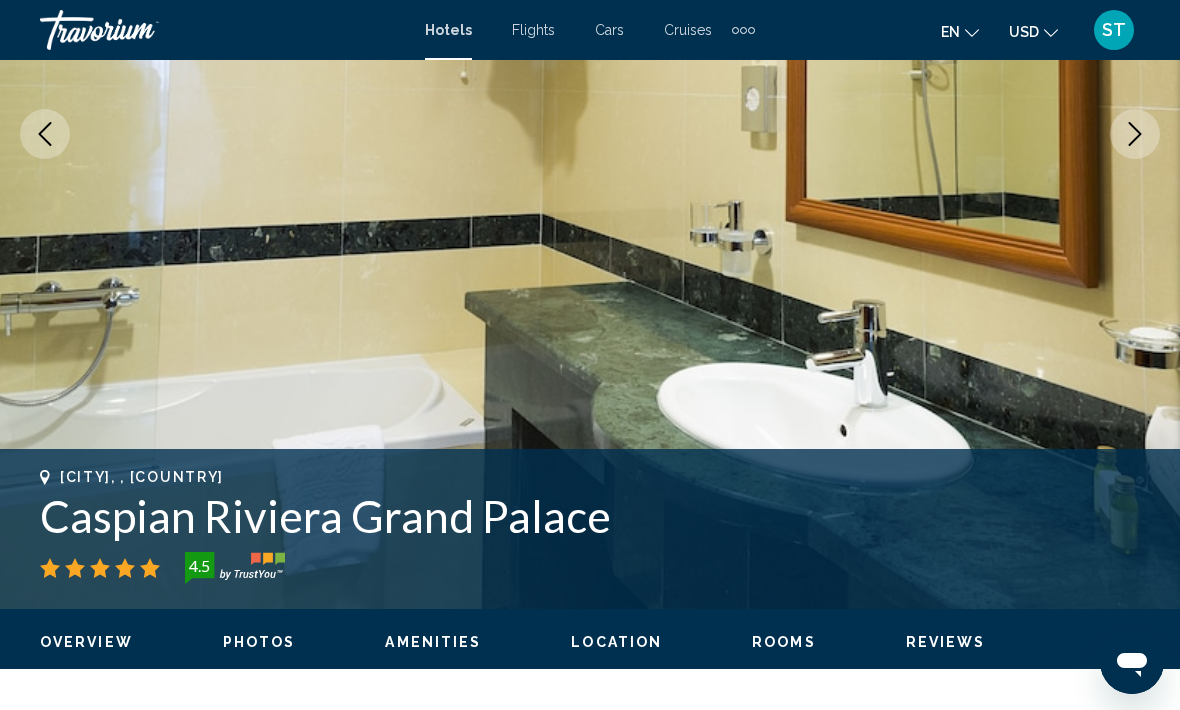 click 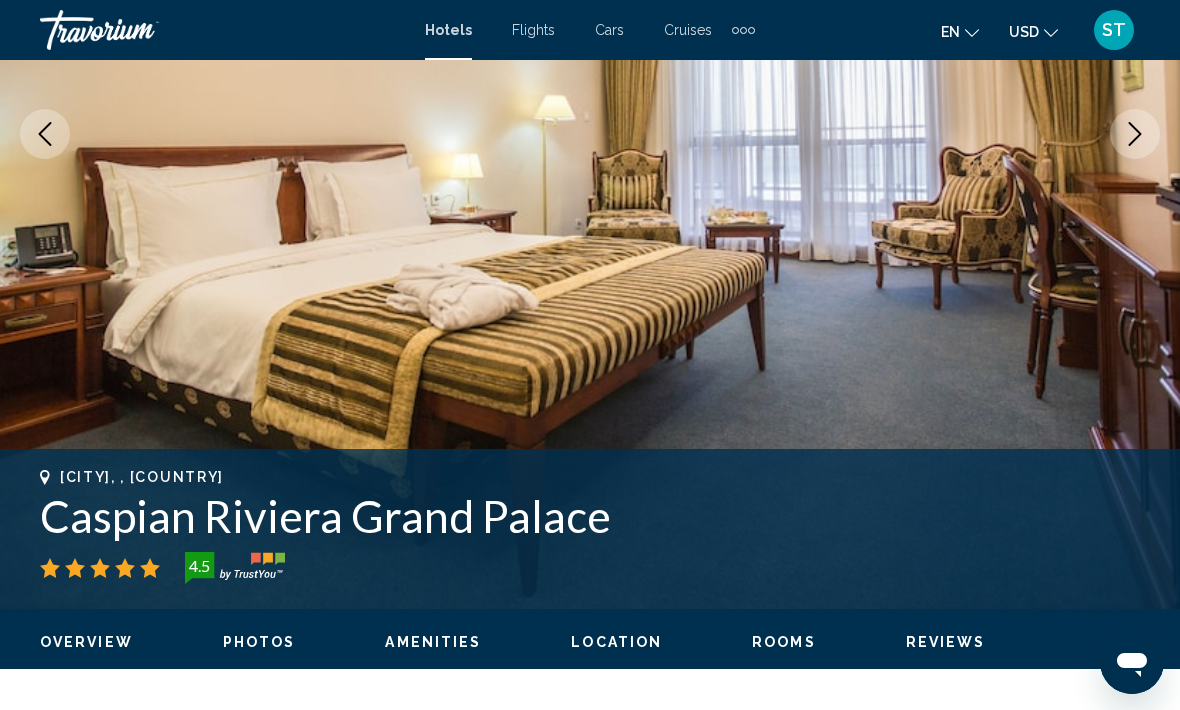 click at bounding box center [590, 134] 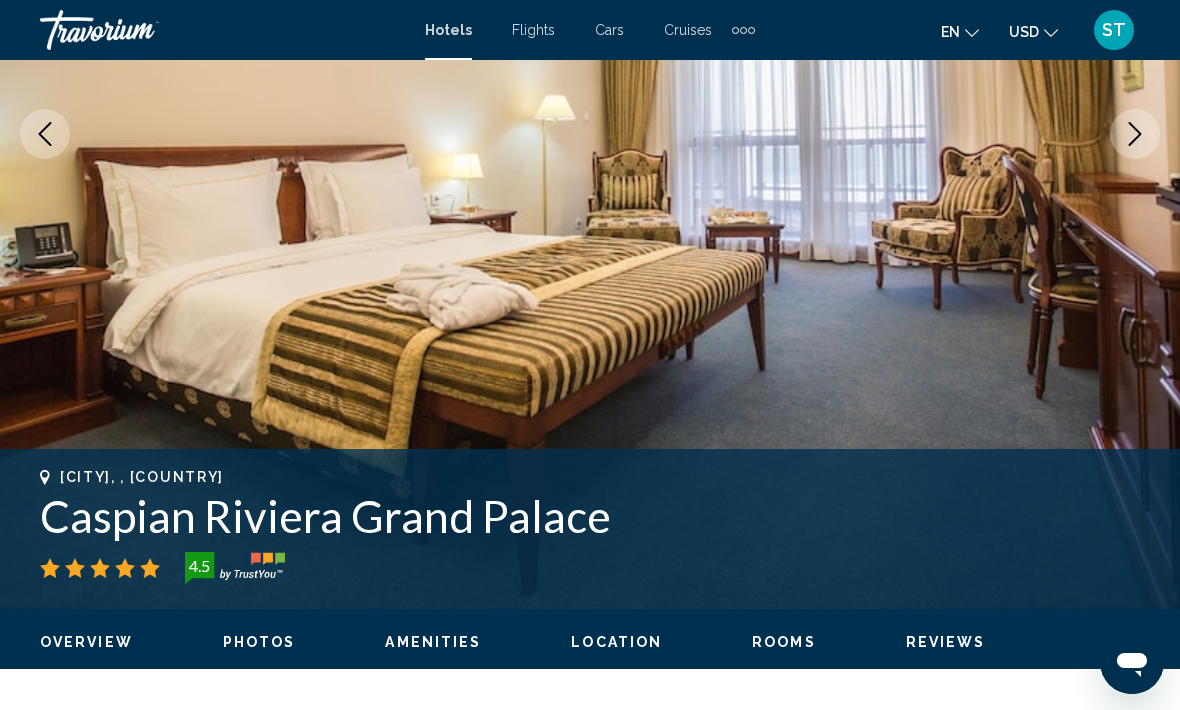 click at bounding box center [590, 134] 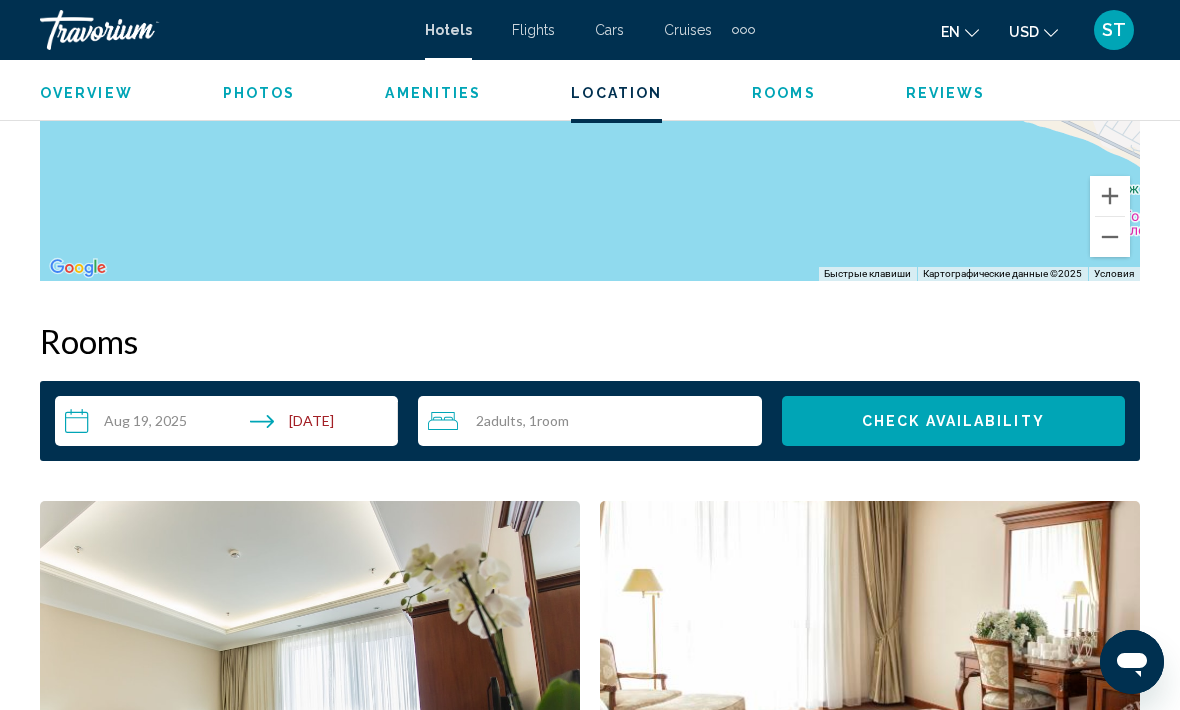scroll, scrollTop: 2680, scrollLeft: 0, axis: vertical 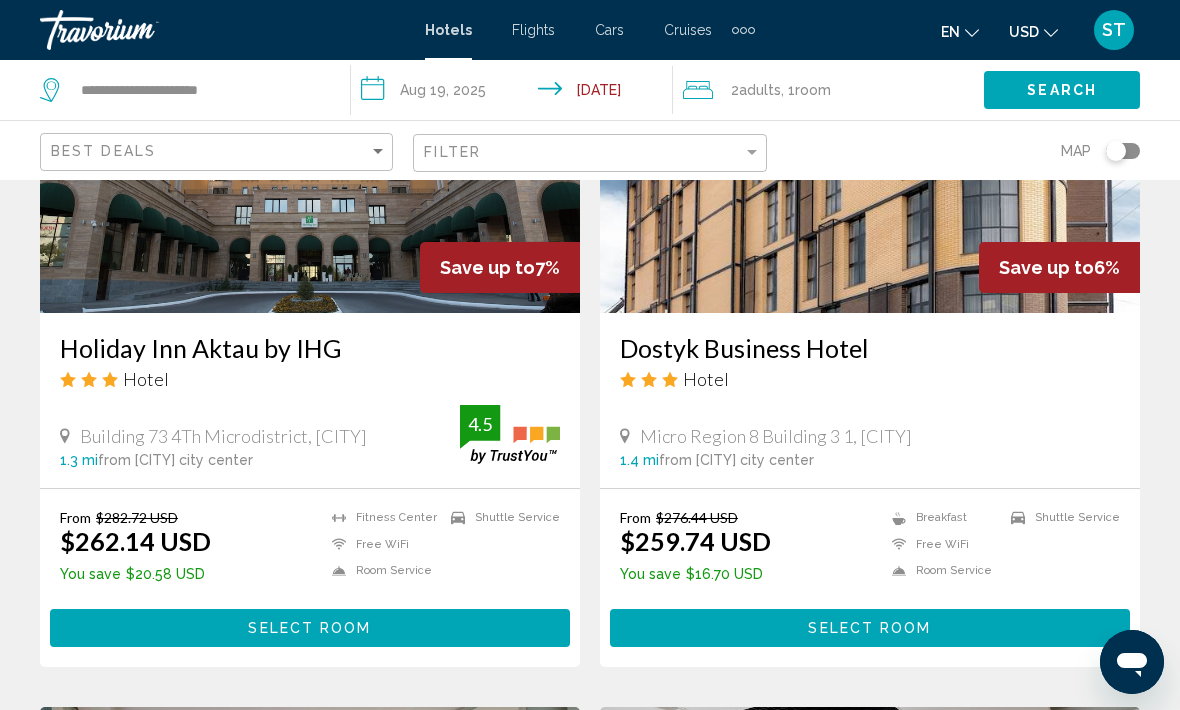 click on "Select Room" at bounding box center [870, 627] 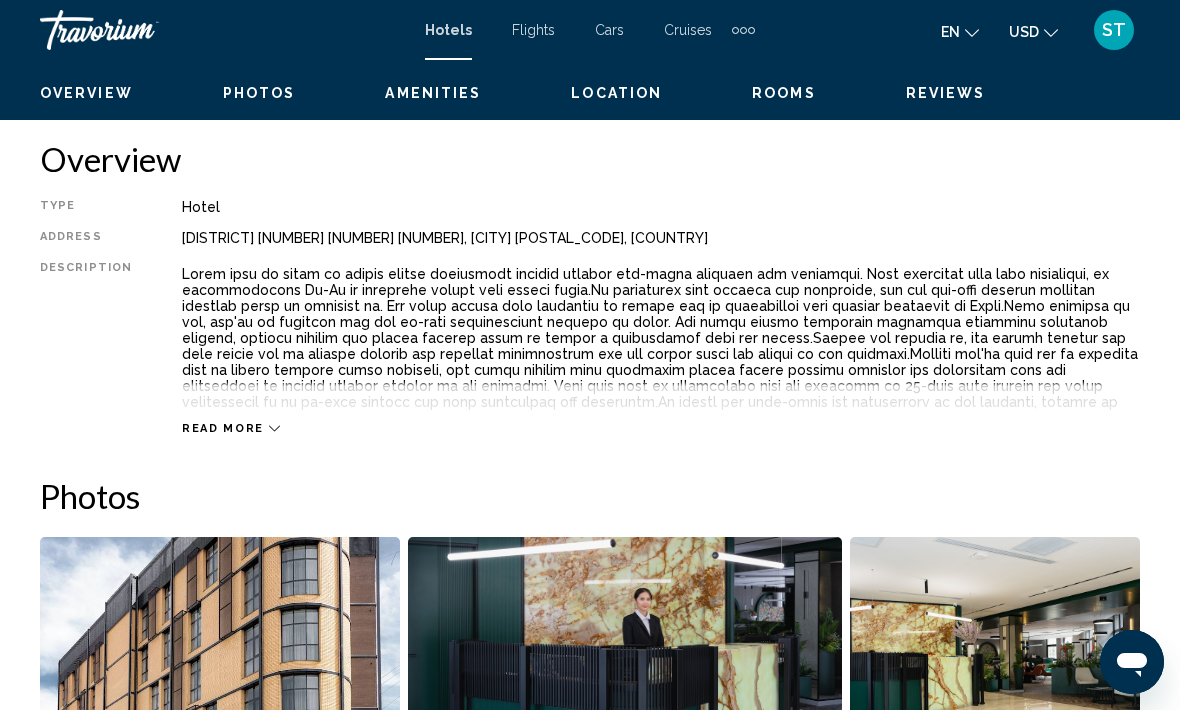 scroll, scrollTop: 0, scrollLeft: 0, axis: both 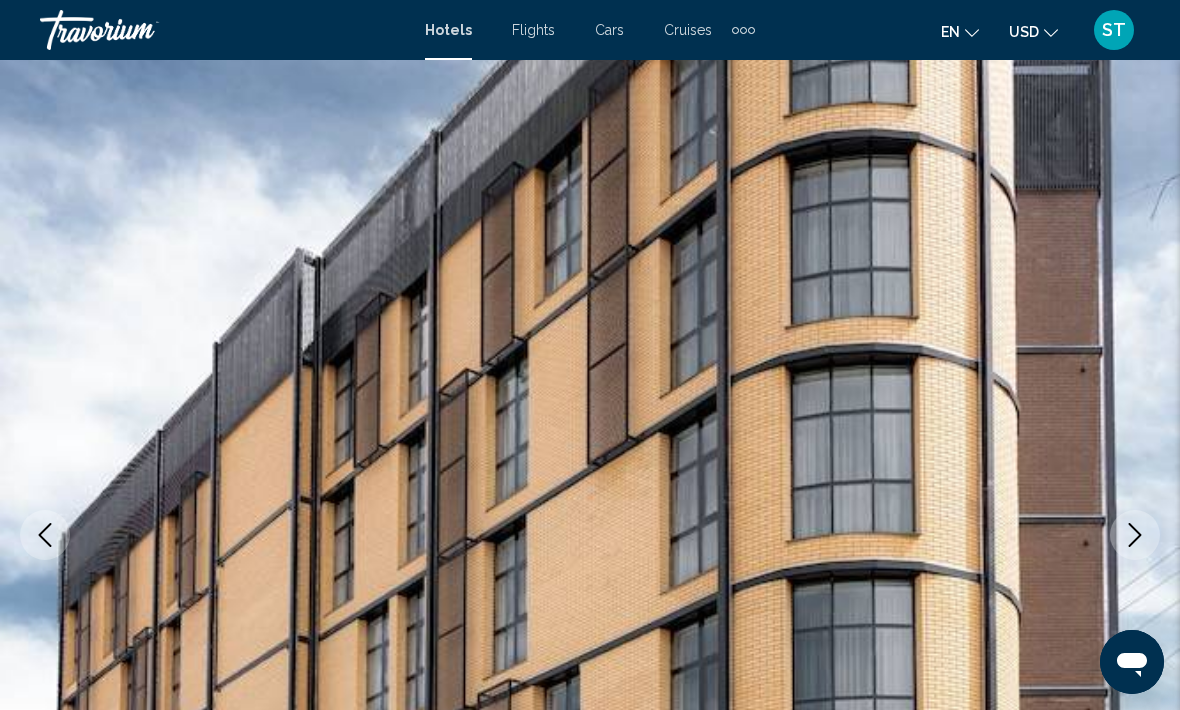 click at bounding box center (590, 535) 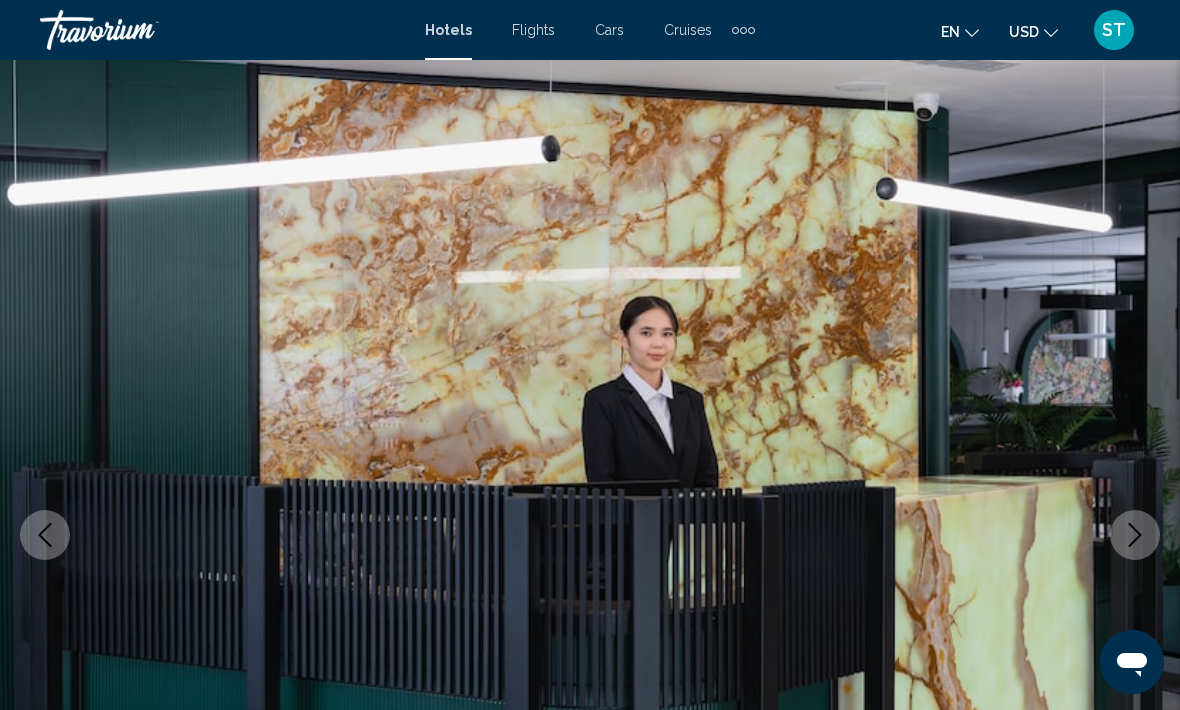 click 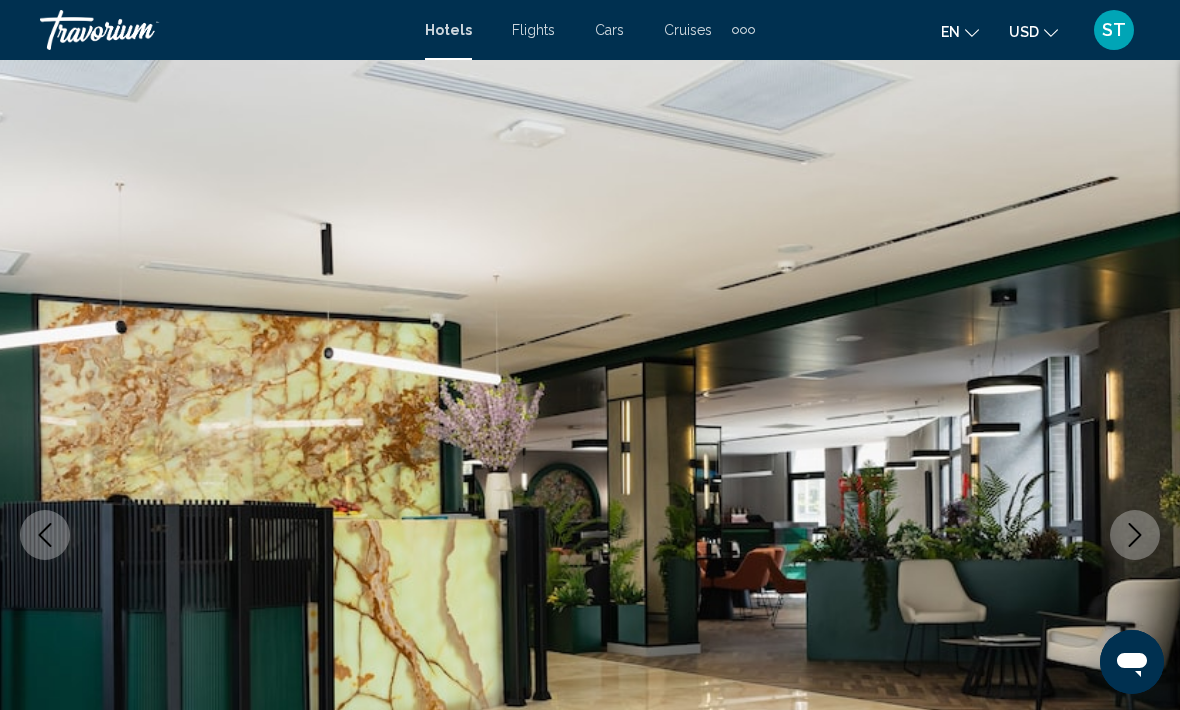 click 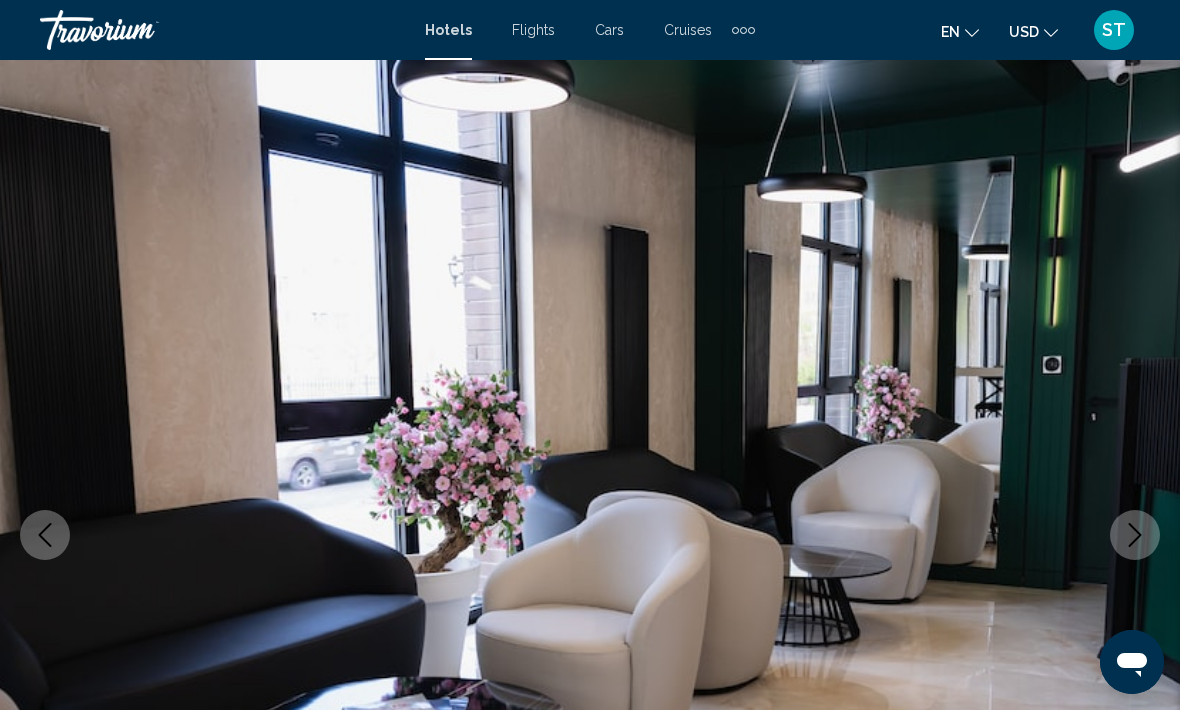 click 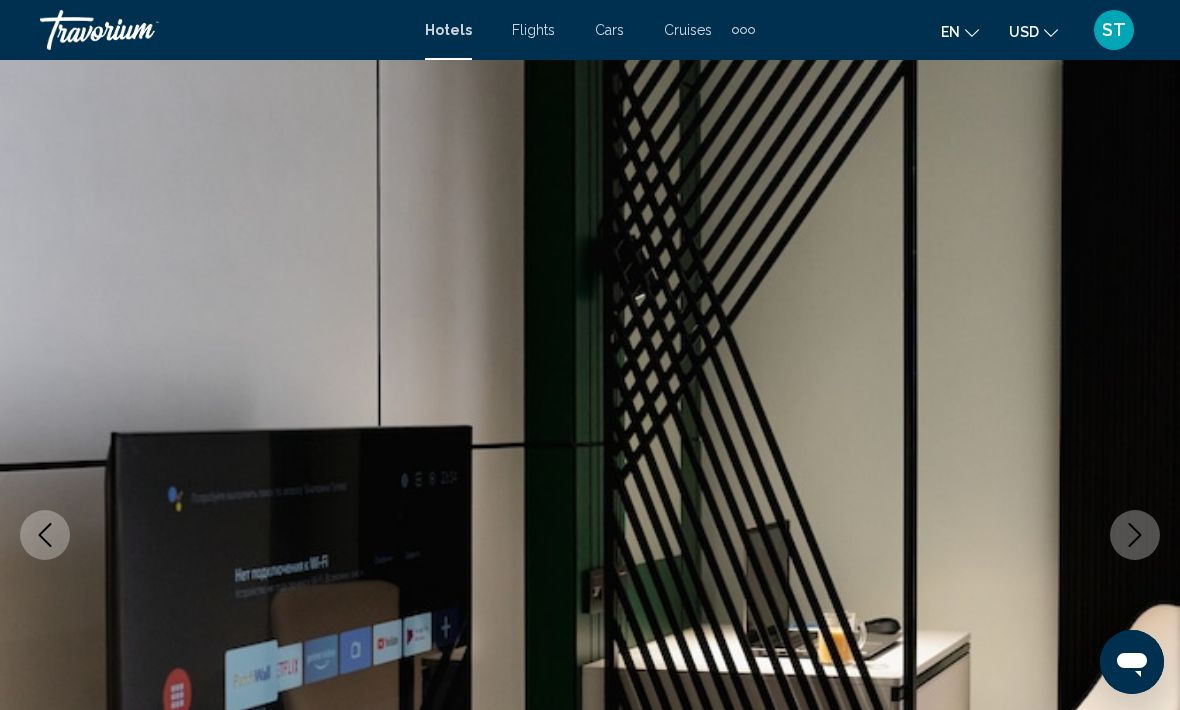 click 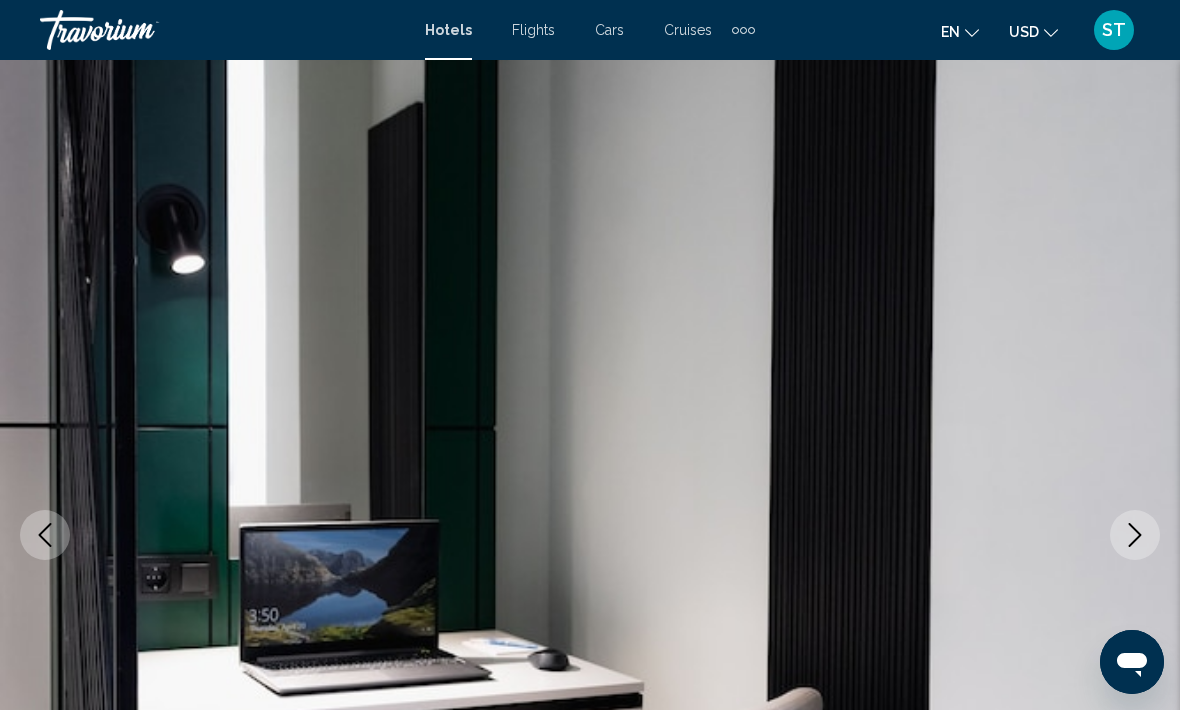 click 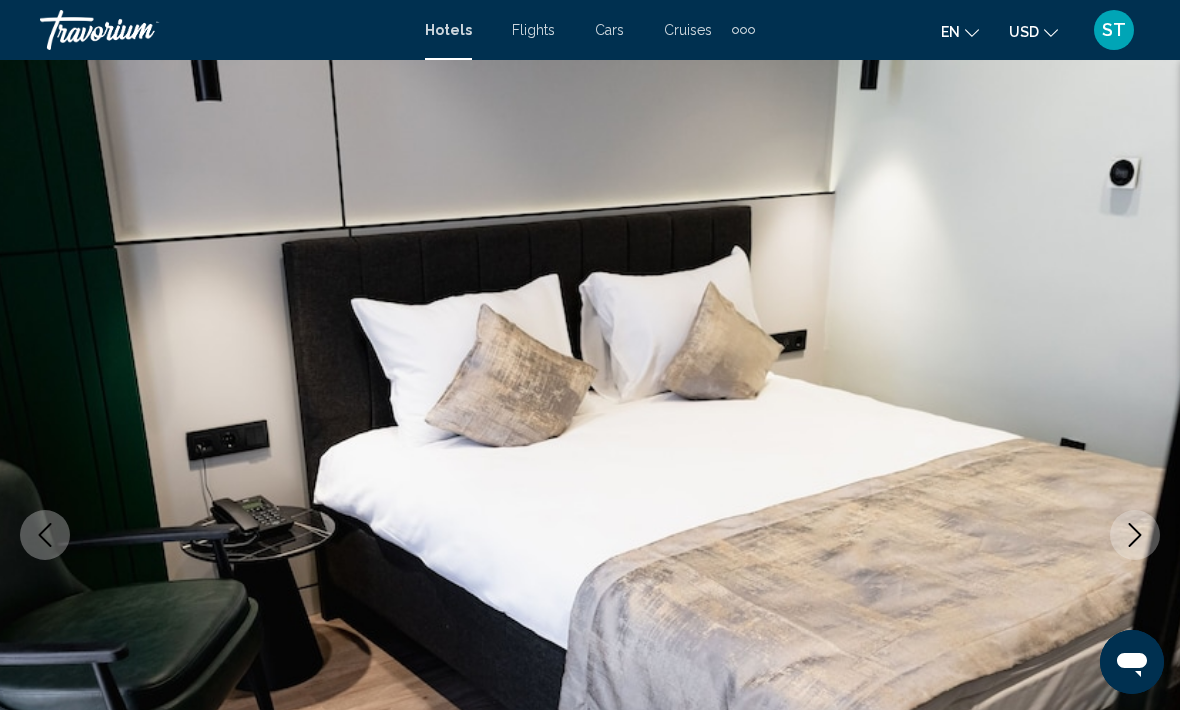 click at bounding box center [1135, 535] 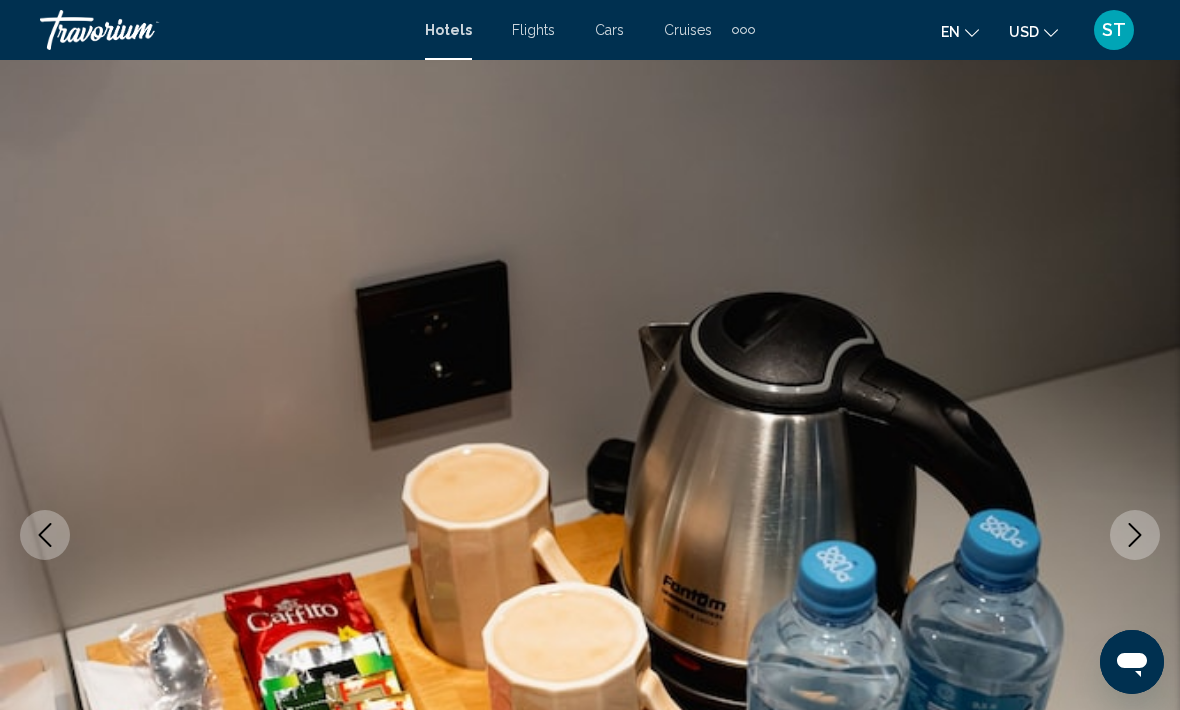 click 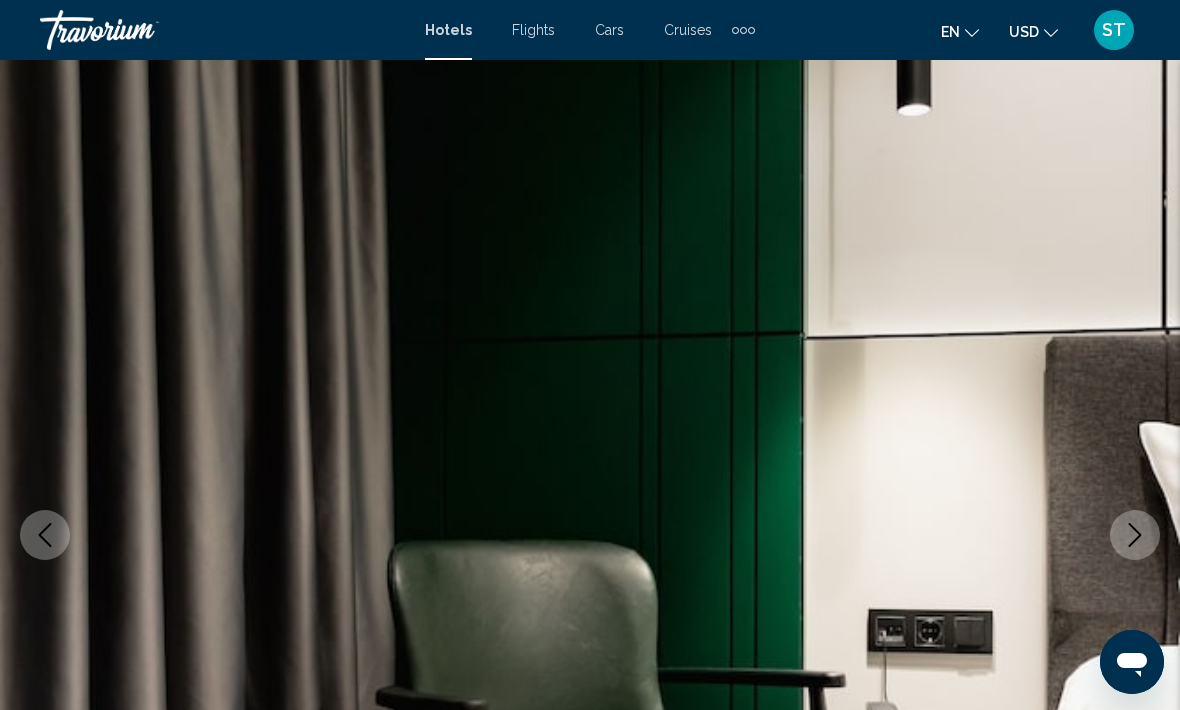 click at bounding box center (1135, 535) 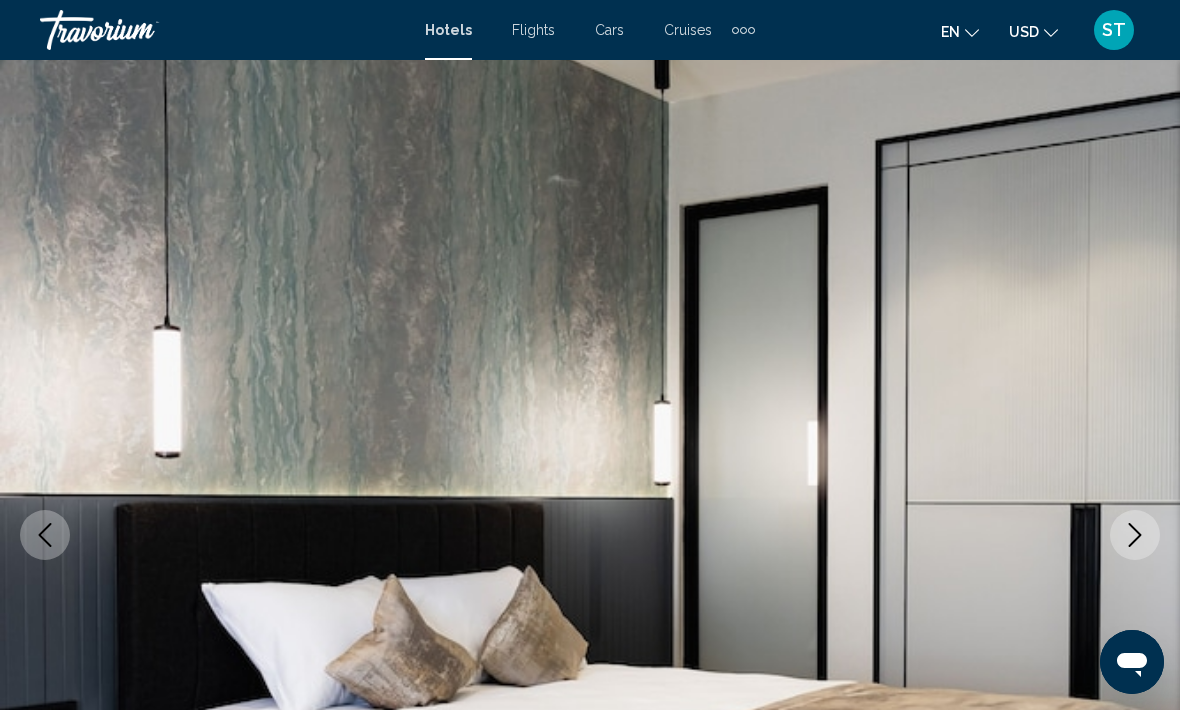 click 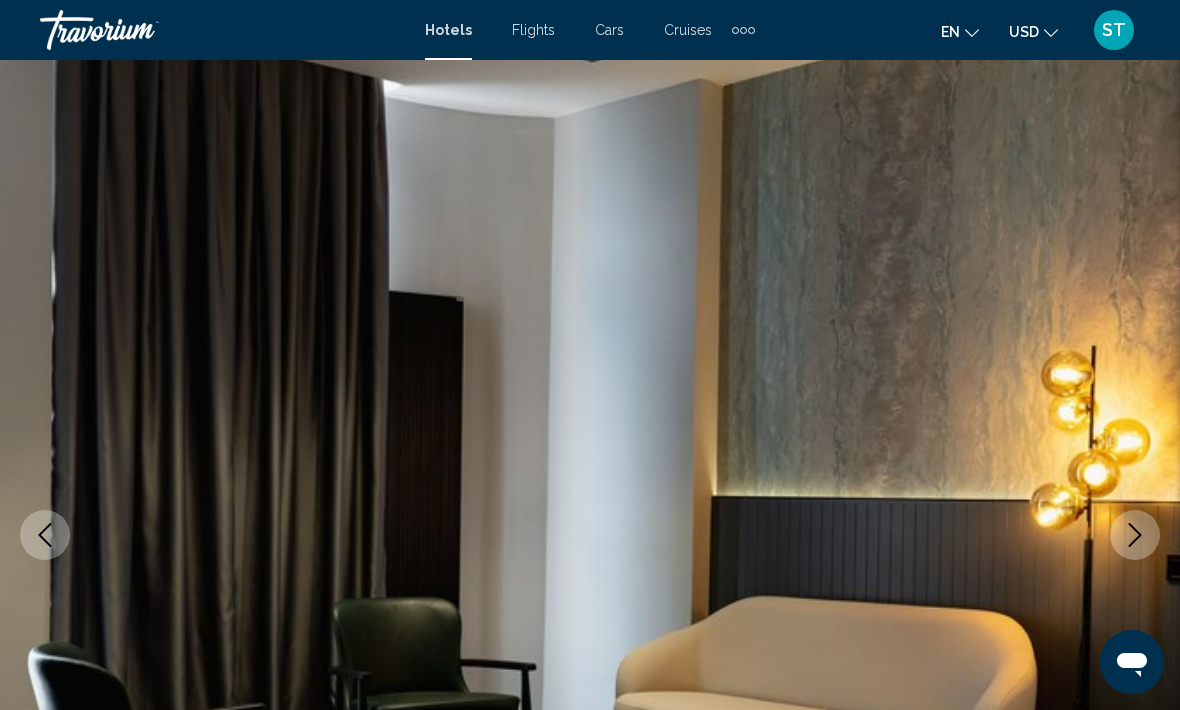 click at bounding box center (1135, 535) 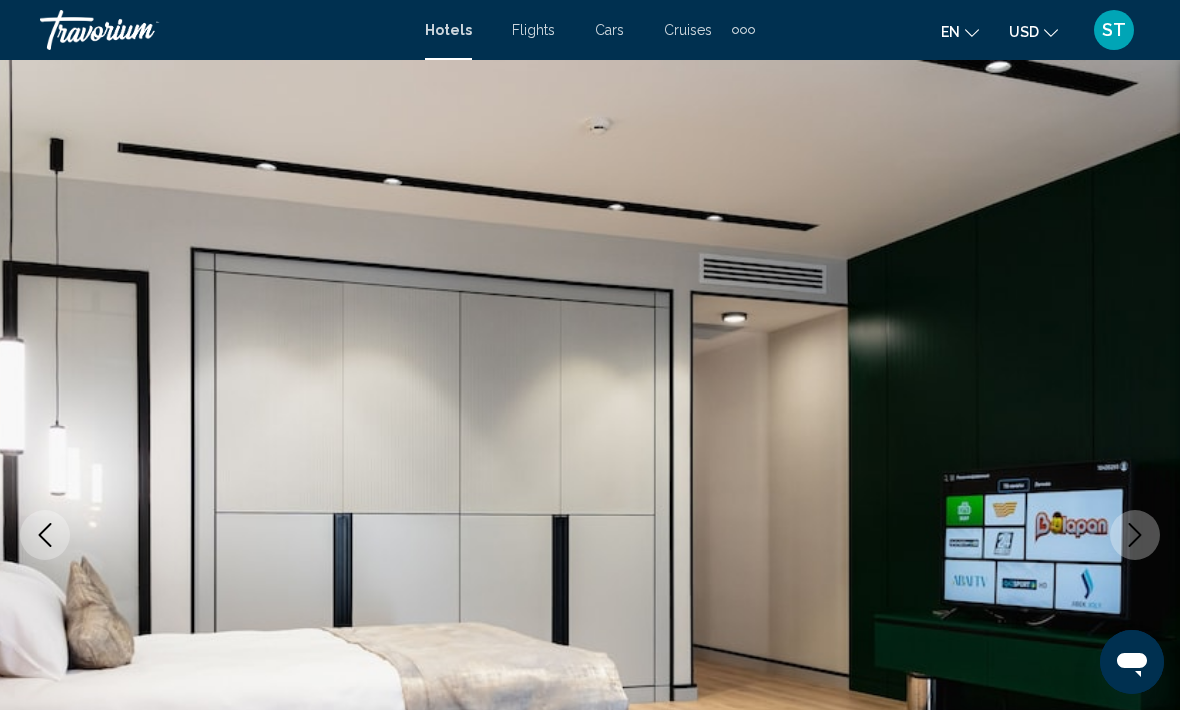 click at bounding box center [1135, 535] 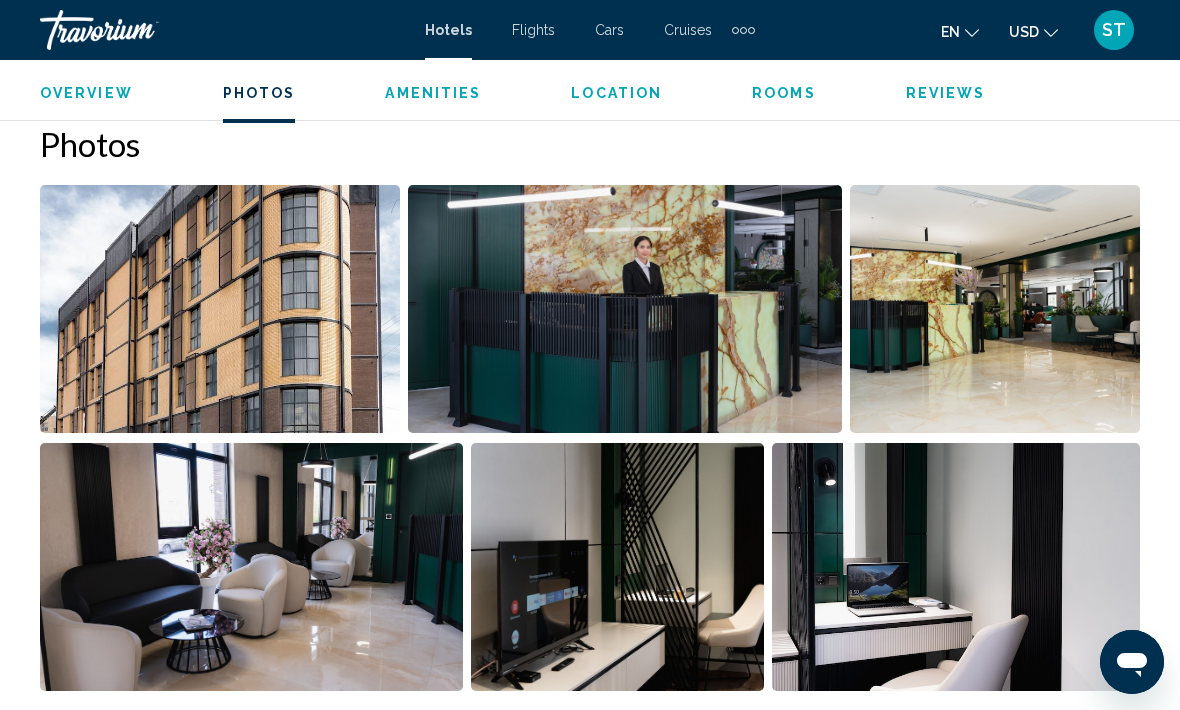 scroll, scrollTop: 1328, scrollLeft: 0, axis: vertical 